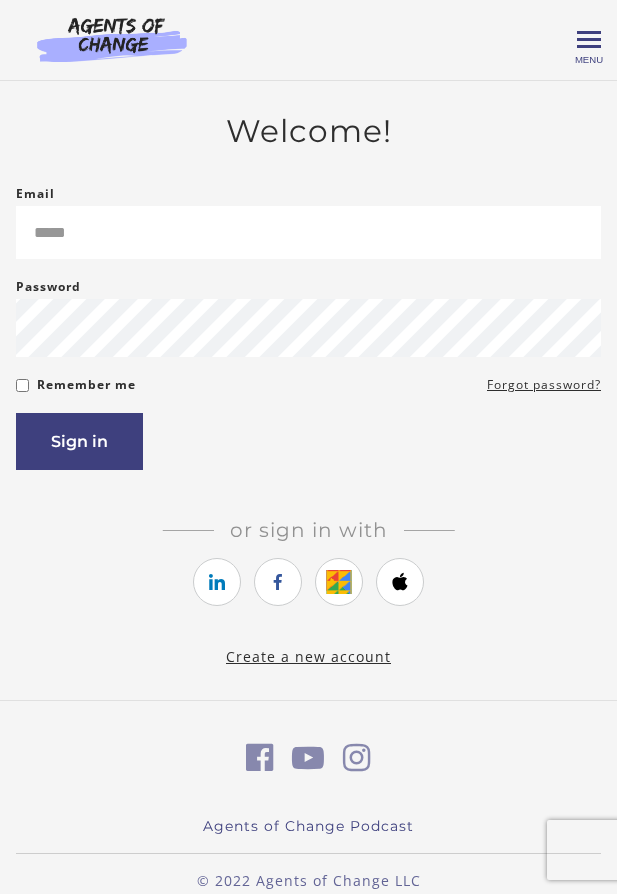scroll, scrollTop: 0, scrollLeft: 0, axis: both 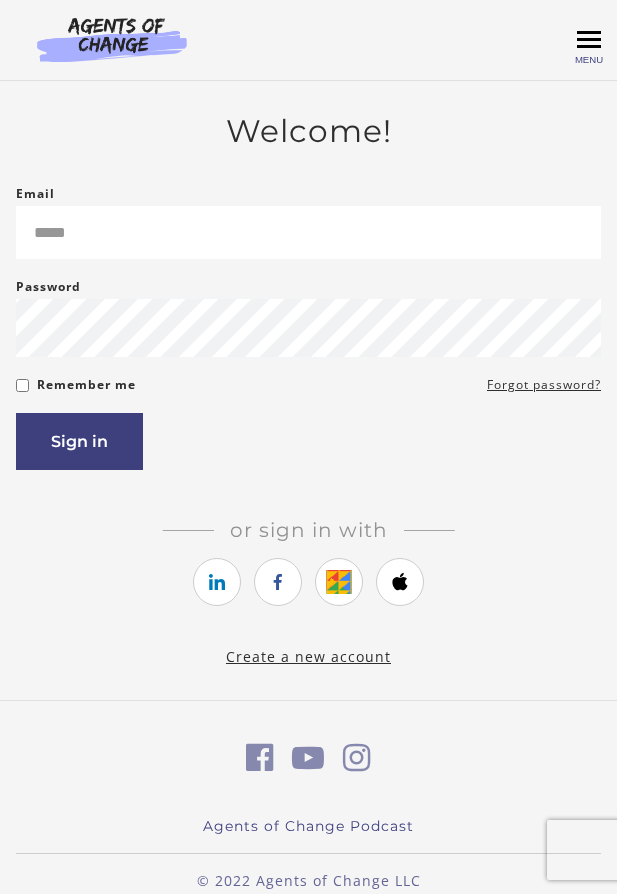 click on "Toggle menu" at bounding box center (589, 40) 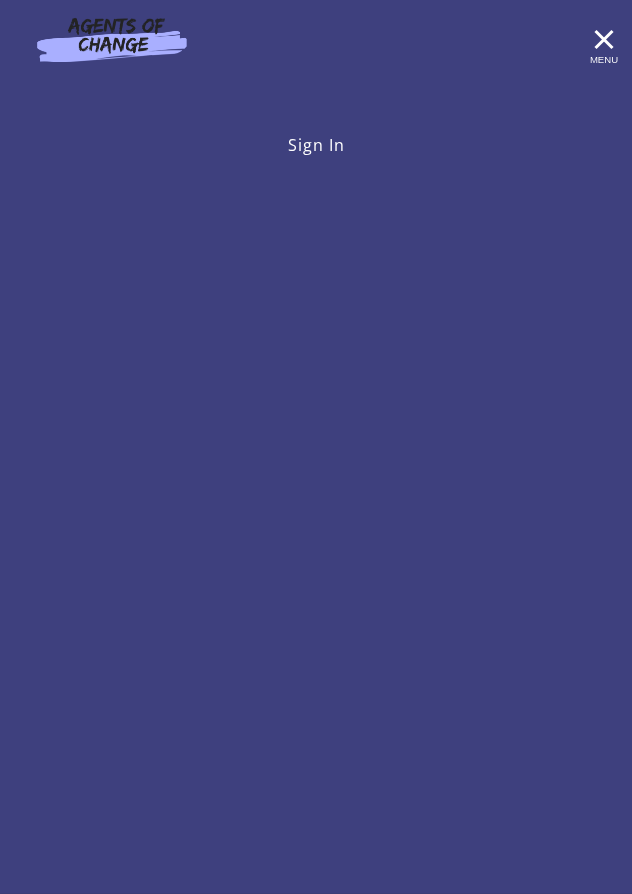 click on "Toggle menu" at bounding box center (604, 40) 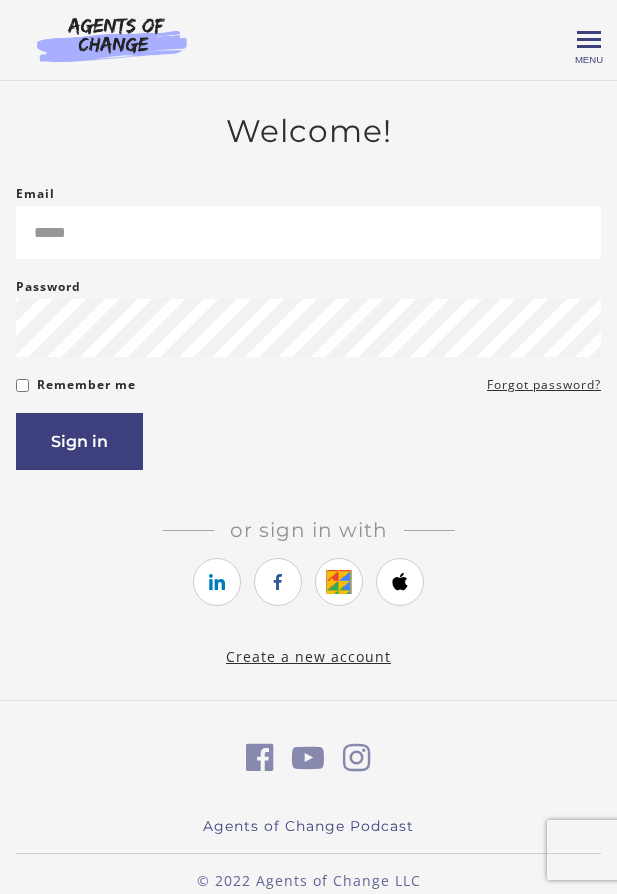 scroll, scrollTop: 32, scrollLeft: 0, axis: vertical 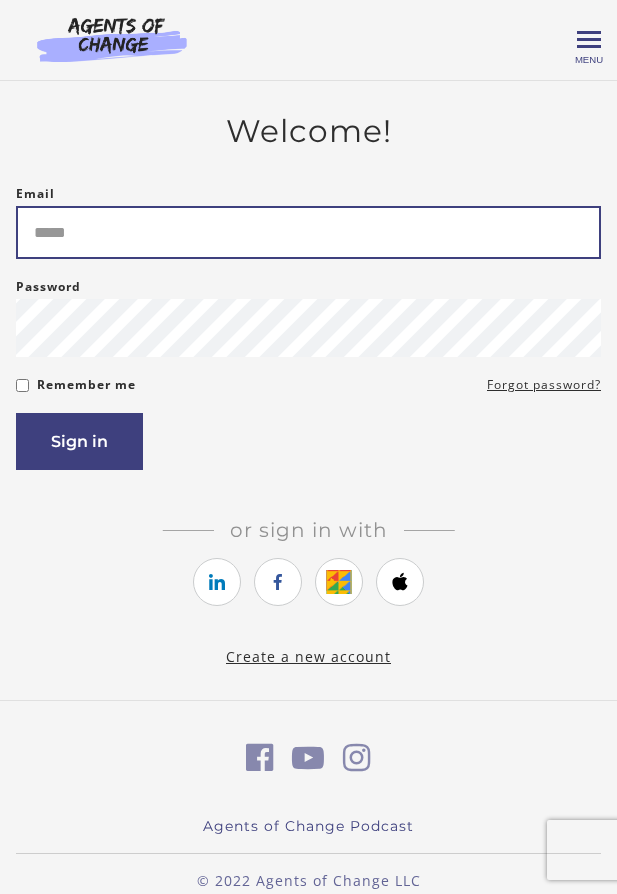 click on "Email" at bounding box center [308, 232] 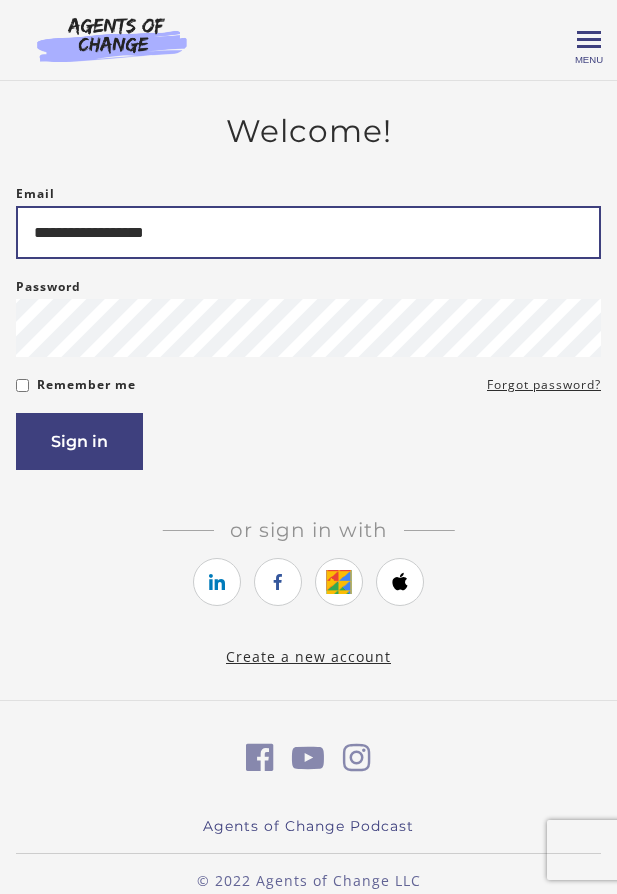 type on "**********" 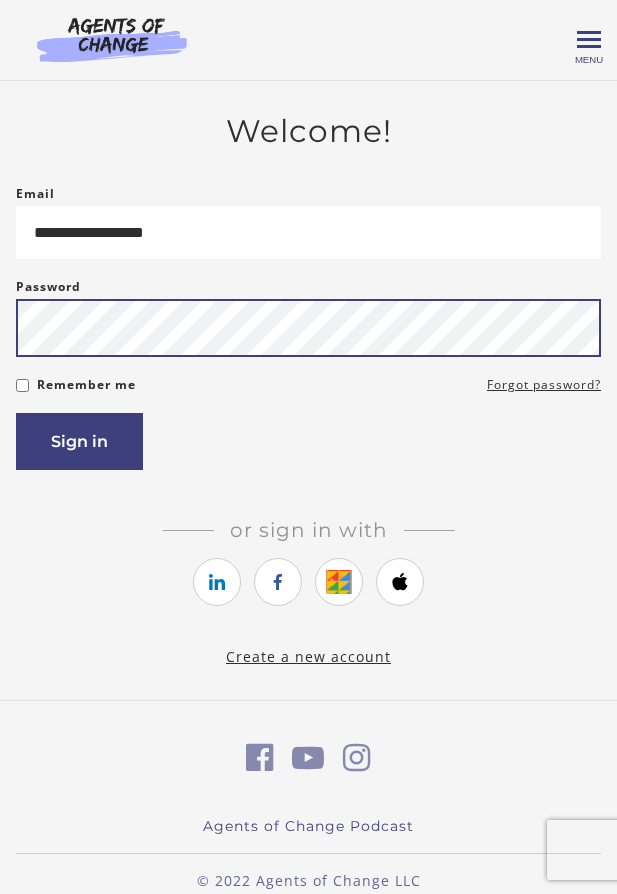 click on "Sign in" at bounding box center [79, 441] 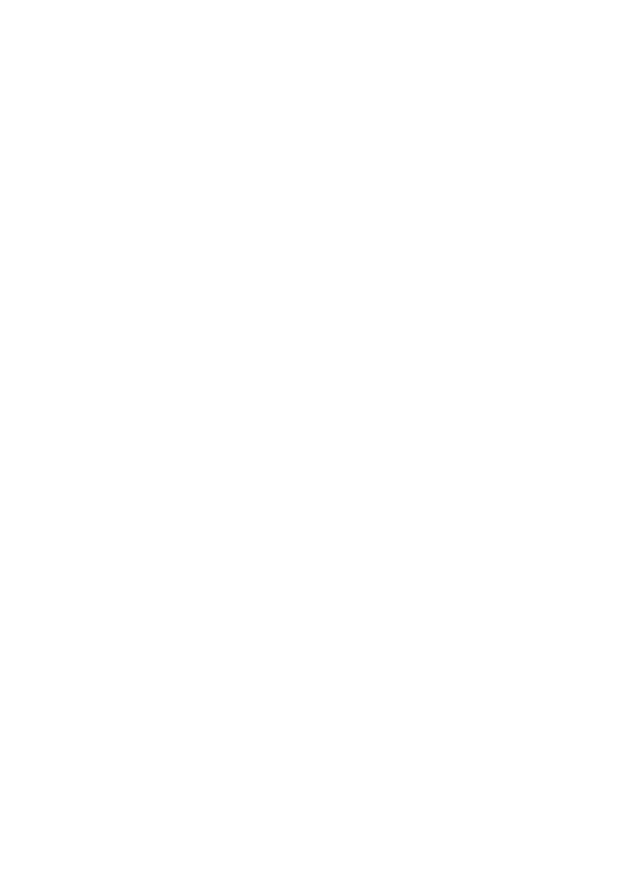 scroll, scrollTop: 0, scrollLeft: 0, axis: both 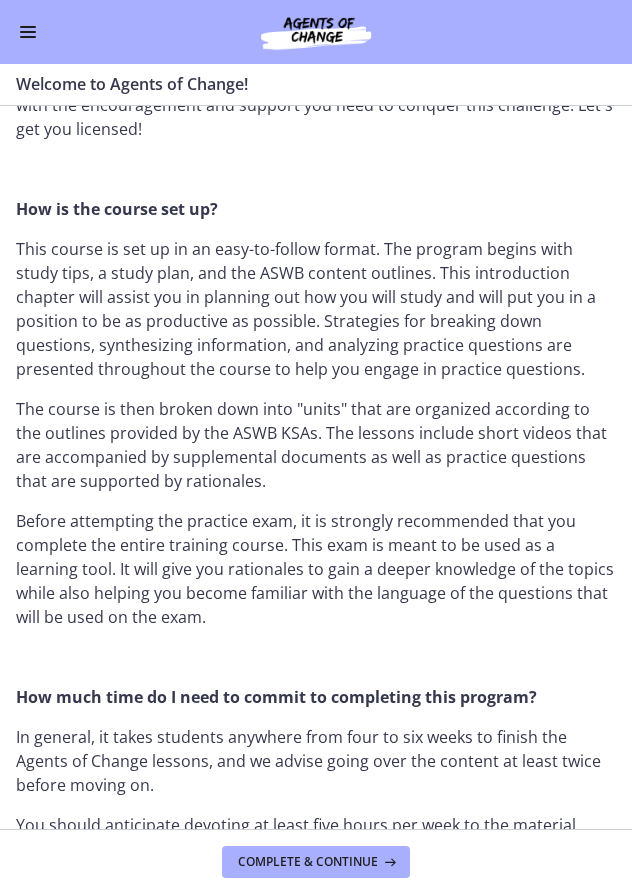 click at bounding box center [28, 32] 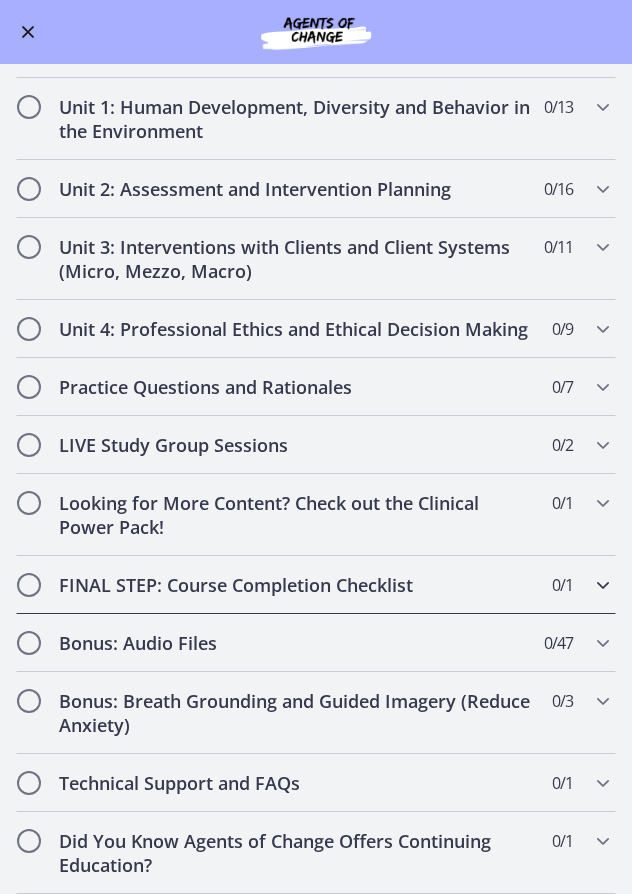 scroll, scrollTop: 1081, scrollLeft: 0, axis: vertical 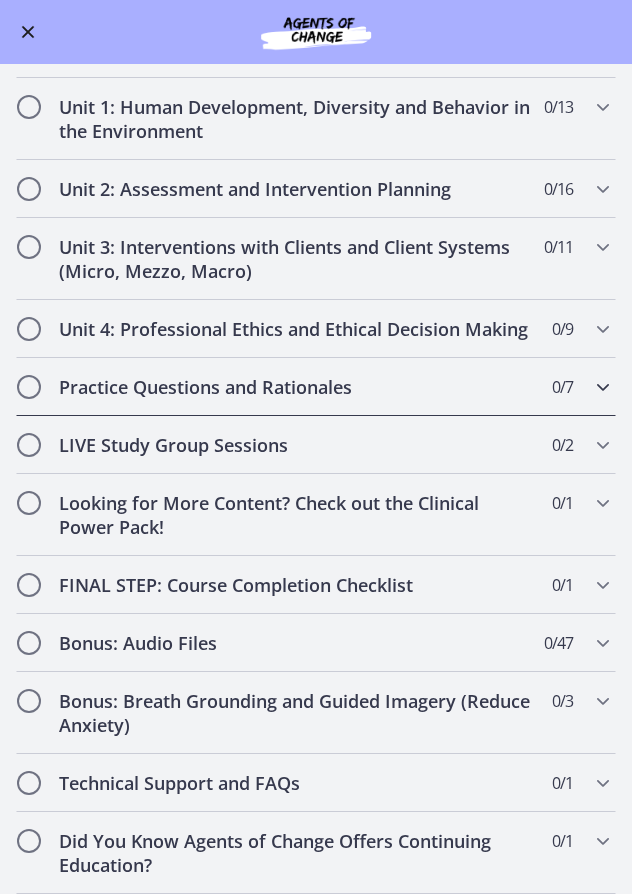 click at bounding box center [603, 387] 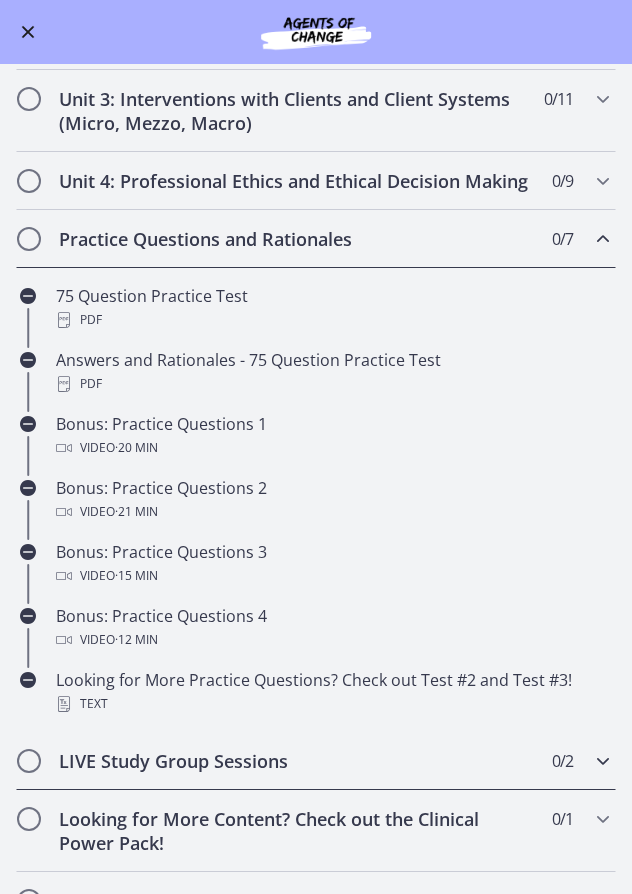 scroll, scrollTop: 425, scrollLeft: 0, axis: vertical 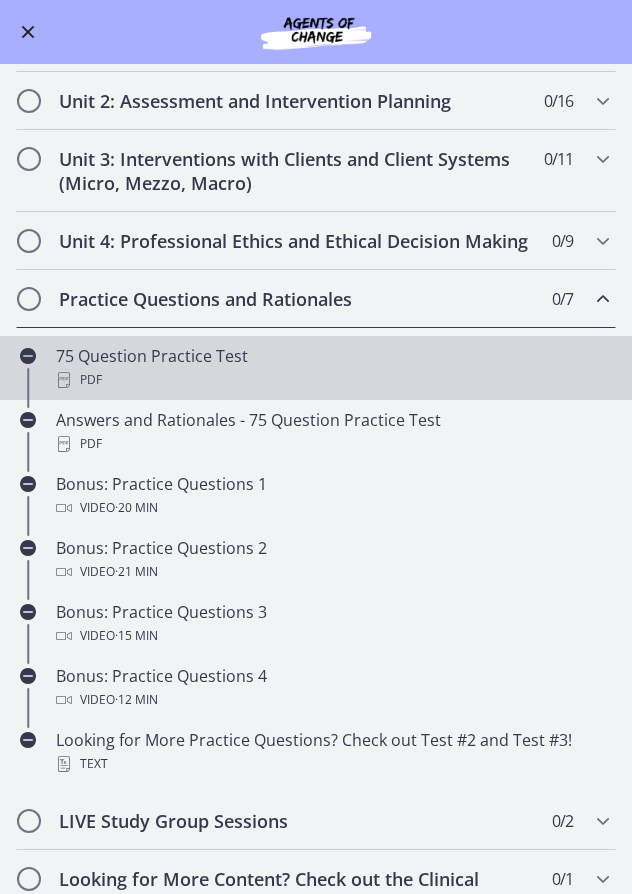click on "75 Question Practice Test
PDF" at bounding box center (336, 368) 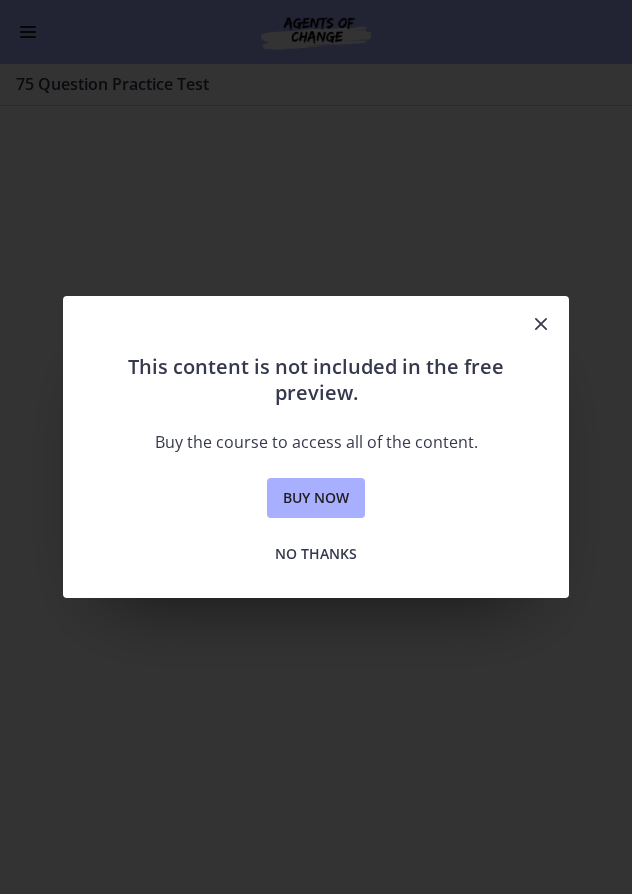 scroll, scrollTop: 0, scrollLeft: 0, axis: both 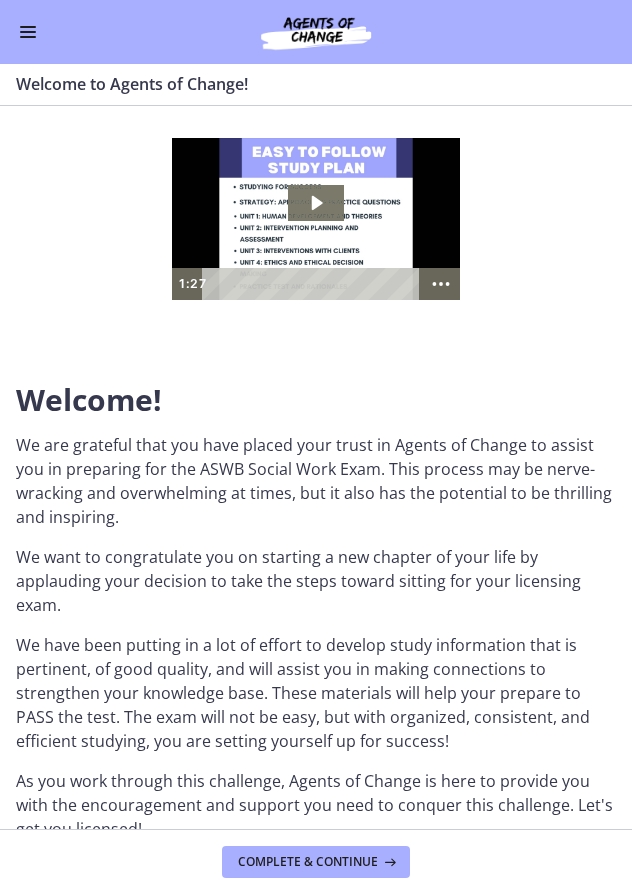 click at bounding box center (28, 37) 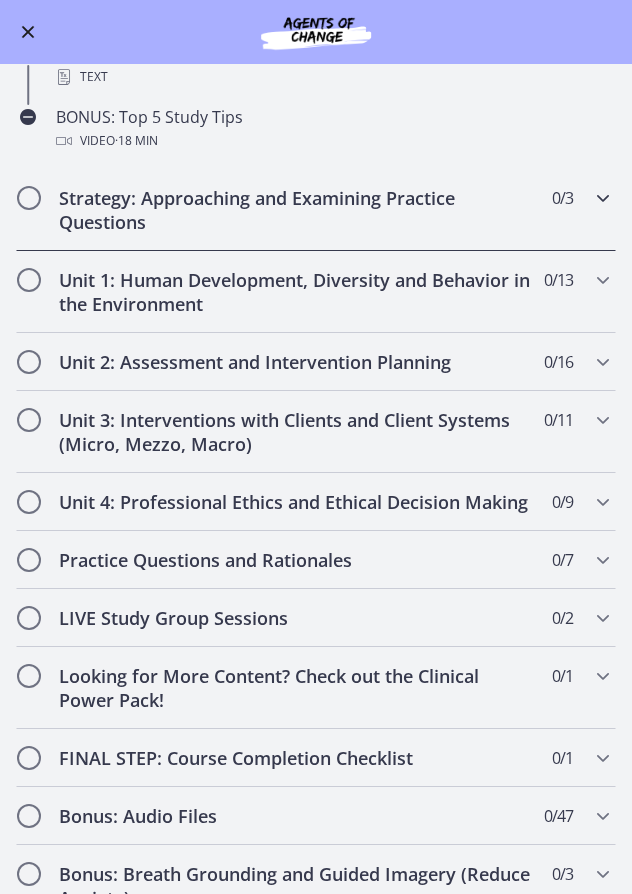 scroll, scrollTop: 900, scrollLeft: 0, axis: vertical 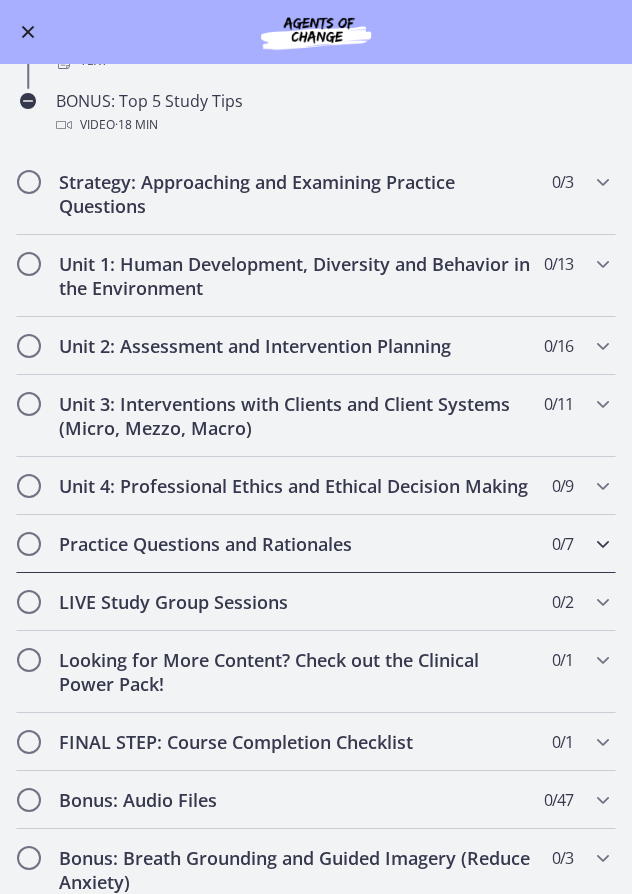 click at bounding box center [603, 544] 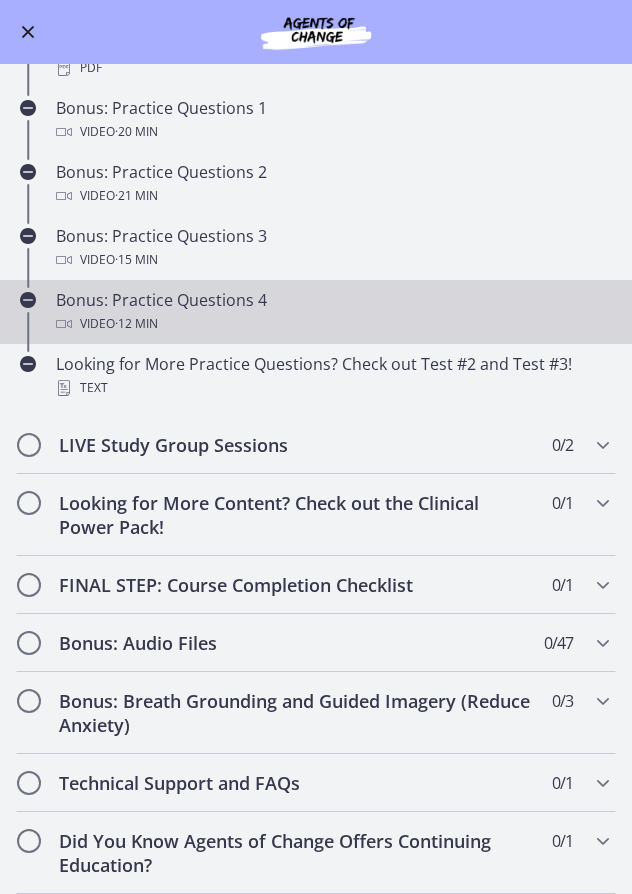 scroll, scrollTop: 825, scrollLeft: 0, axis: vertical 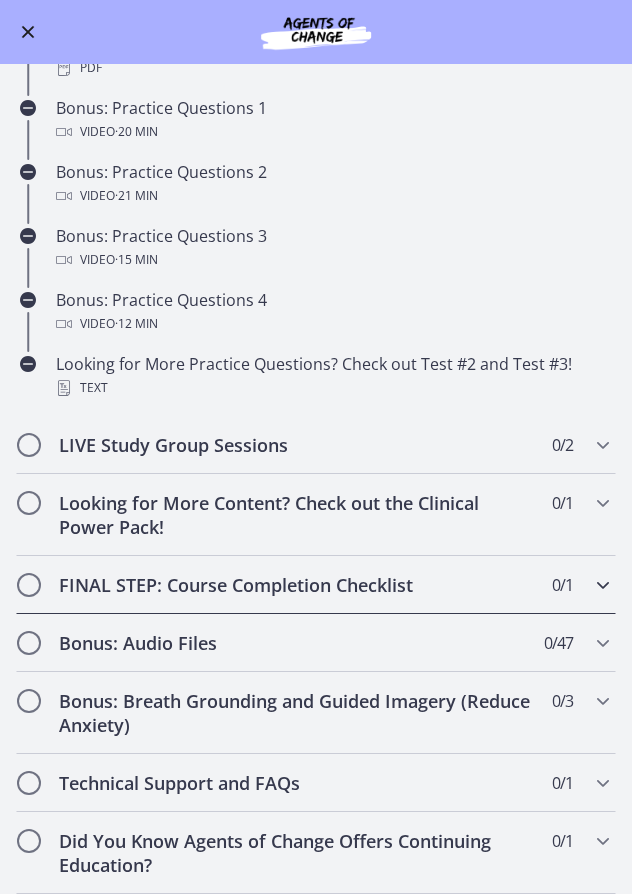 click at bounding box center [603, 585] 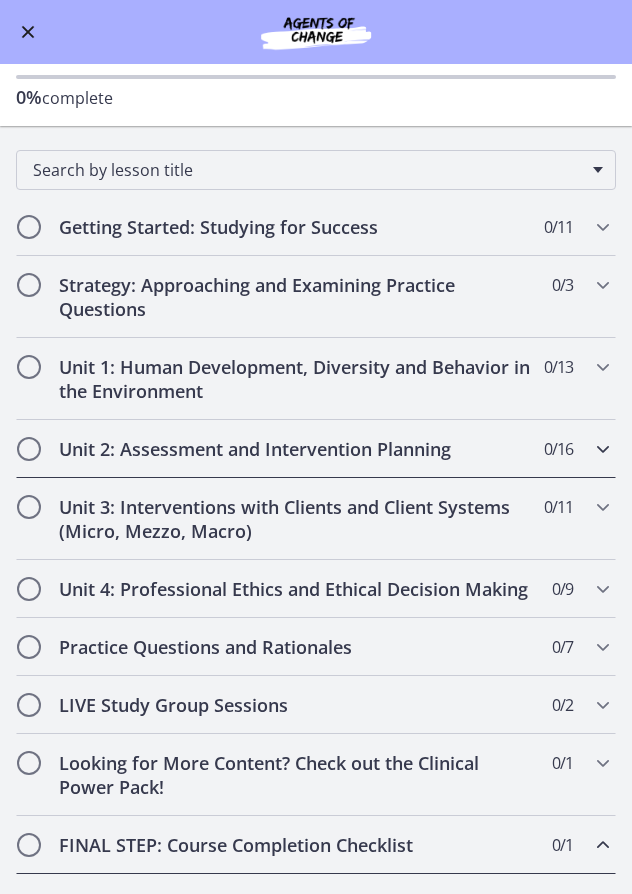 scroll, scrollTop: 300, scrollLeft: 0, axis: vertical 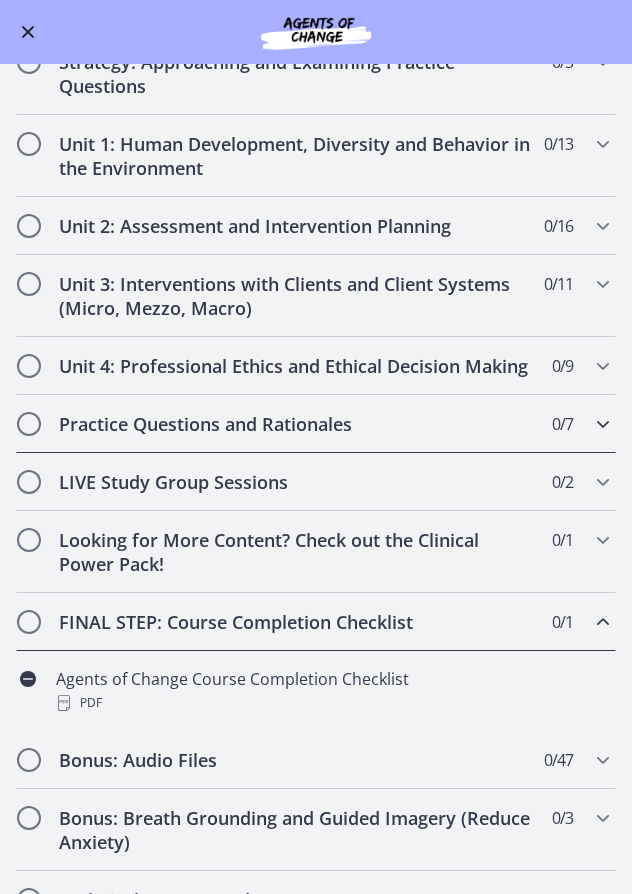 click at bounding box center [603, 424] 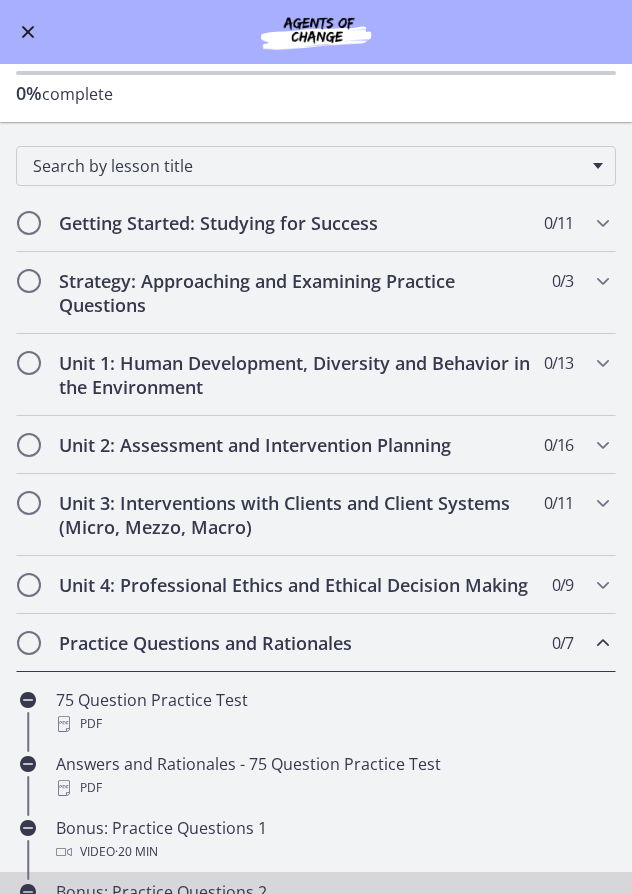 scroll, scrollTop: 0, scrollLeft: 0, axis: both 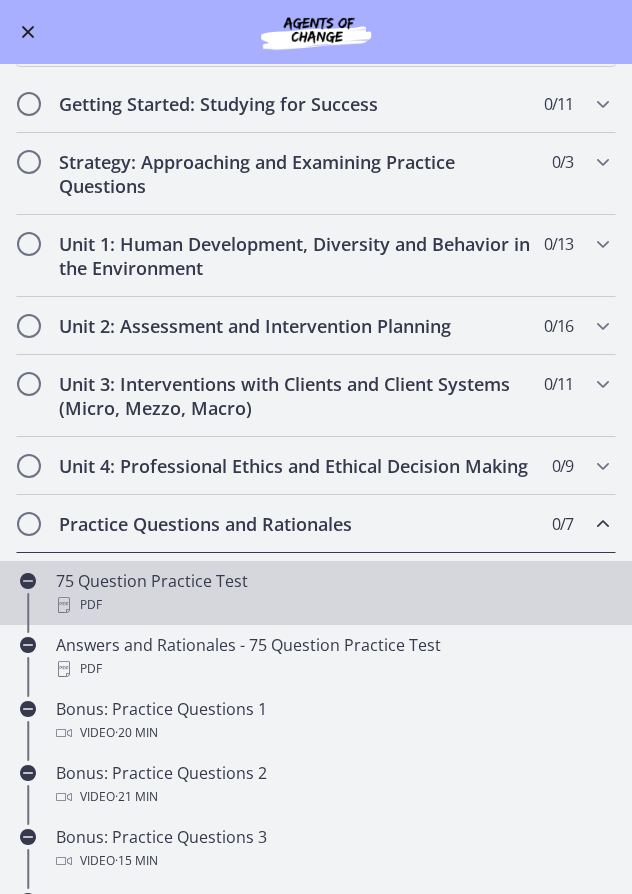 click on "75 Question Practice Test
PDF" at bounding box center [336, 593] 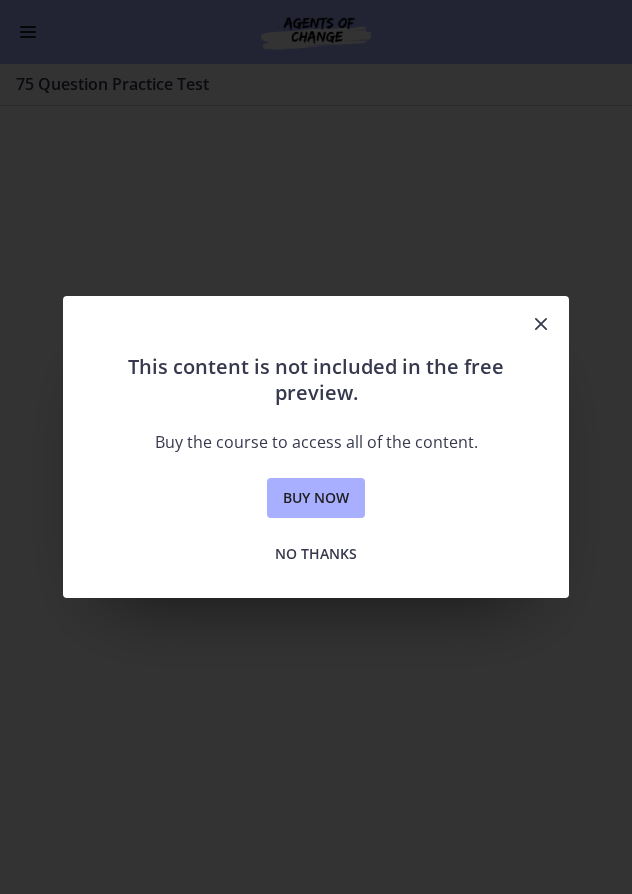 drag, startPoint x: 547, startPoint y: 322, endPoint x: 462, endPoint y: 222, distance: 131.24405 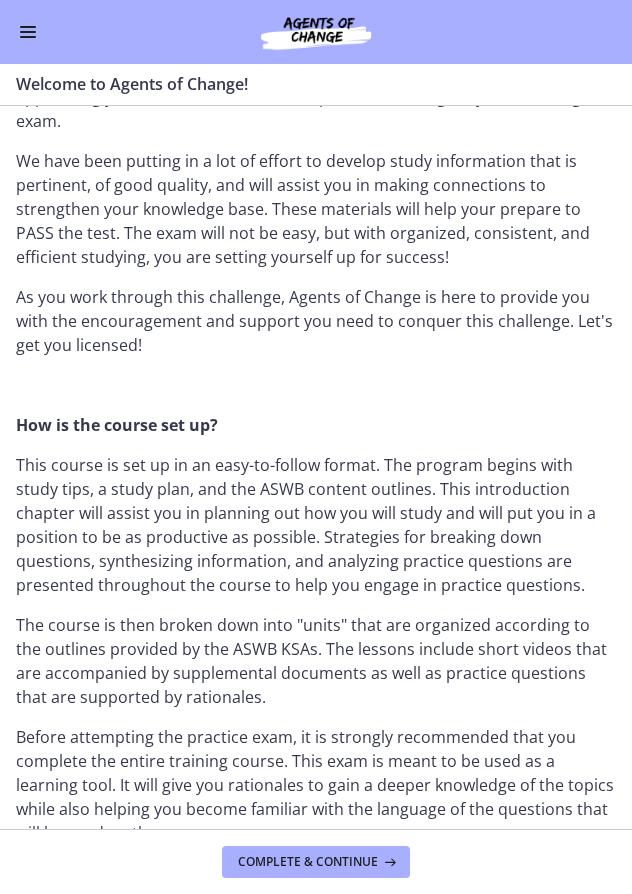 scroll, scrollTop: 600, scrollLeft: 0, axis: vertical 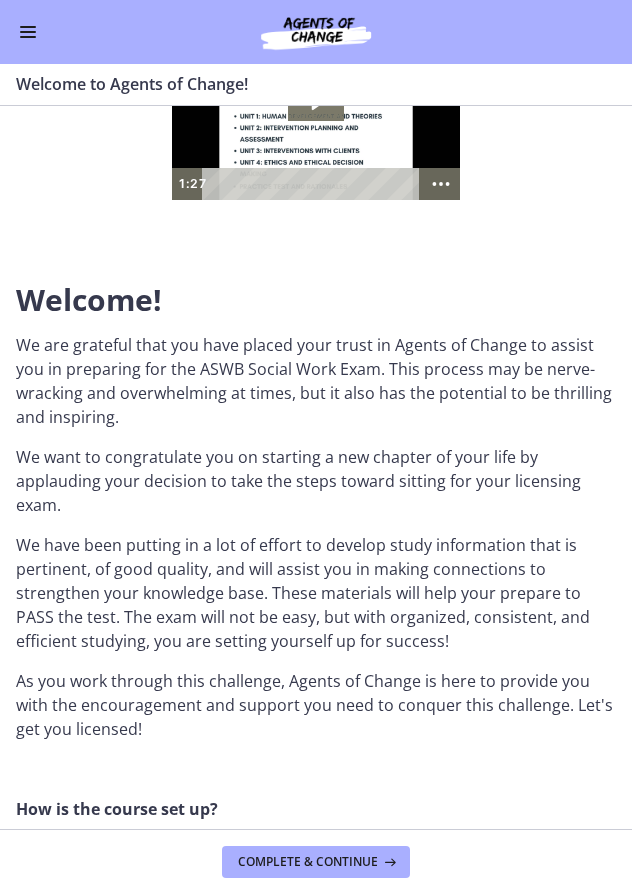 click at bounding box center (28, 32) 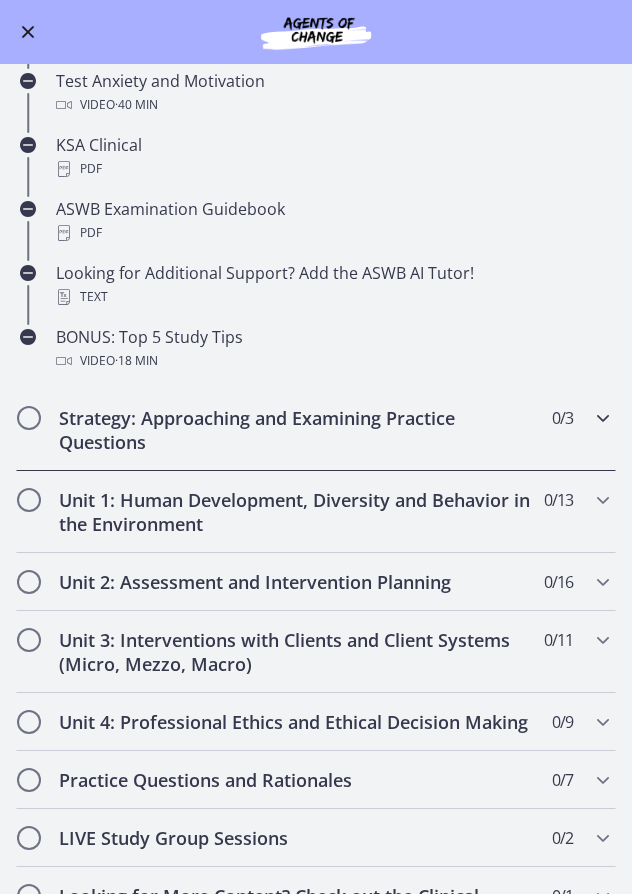 scroll, scrollTop: 681, scrollLeft: 0, axis: vertical 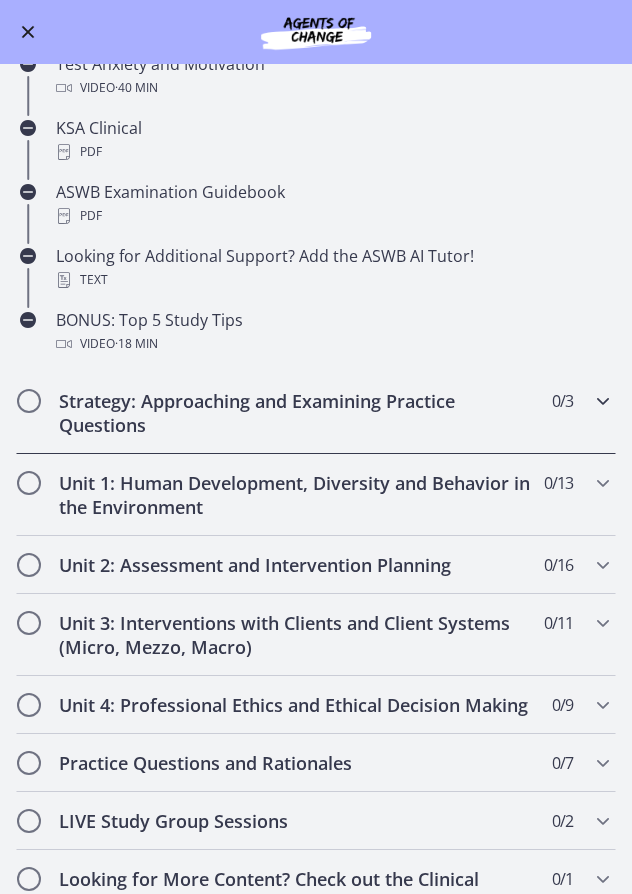 click at bounding box center (603, 401) 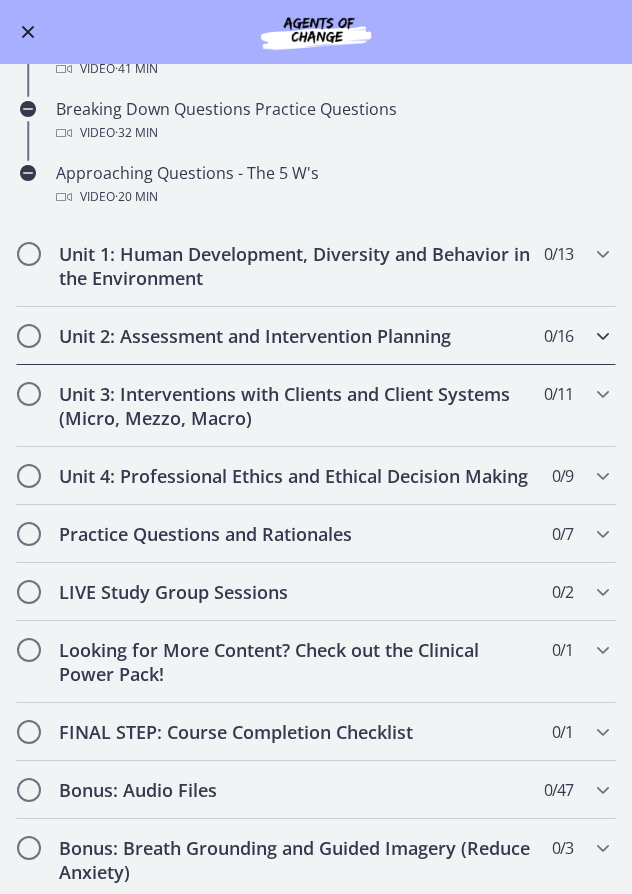 scroll, scrollTop: 369, scrollLeft: 0, axis: vertical 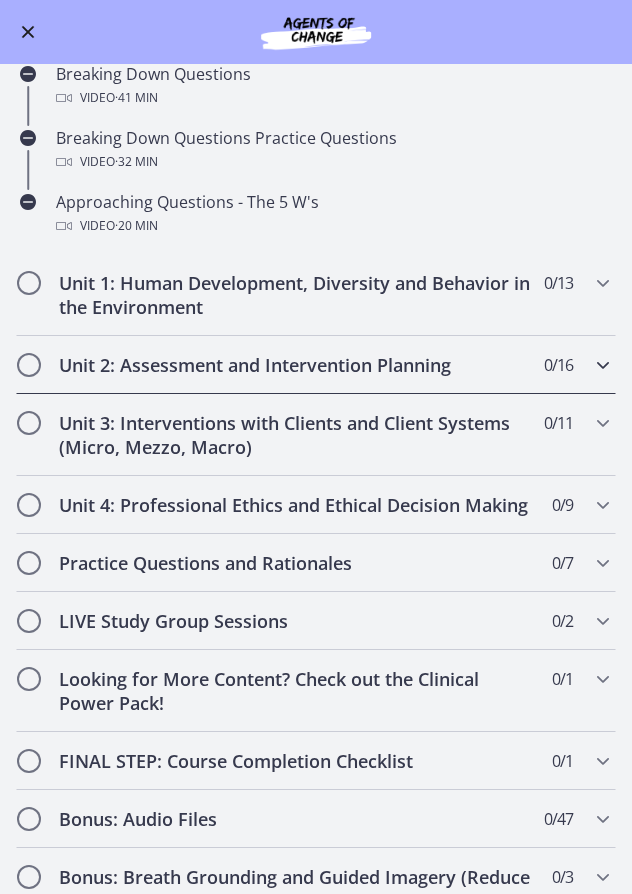 click at bounding box center [603, 365] 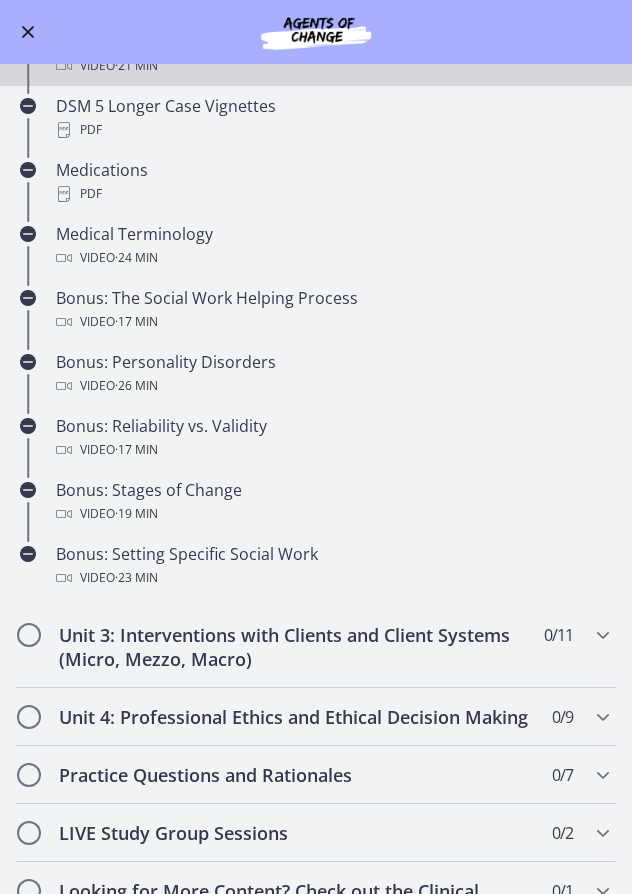 scroll, scrollTop: 1068, scrollLeft: 0, axis: vertical 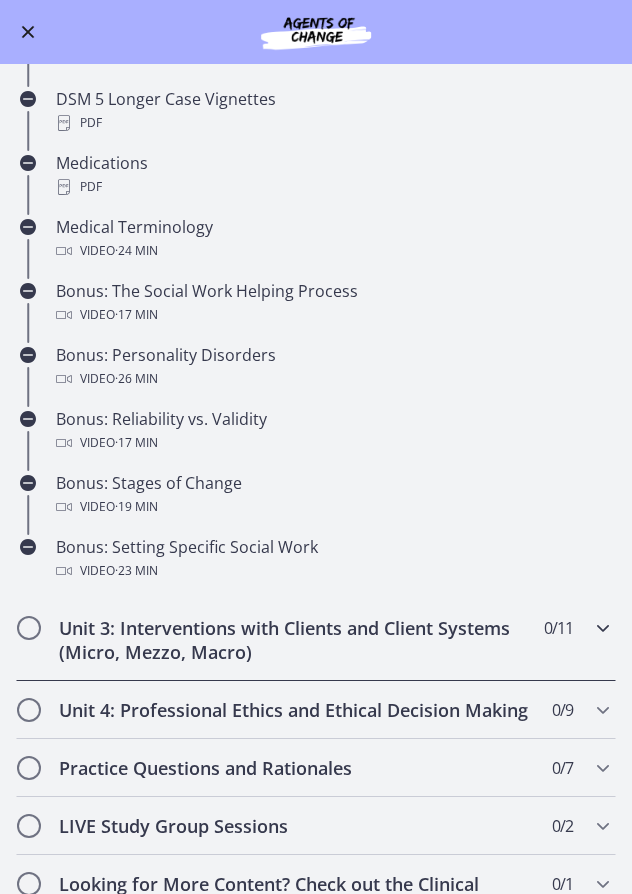 click at bounding box center (603, 628) 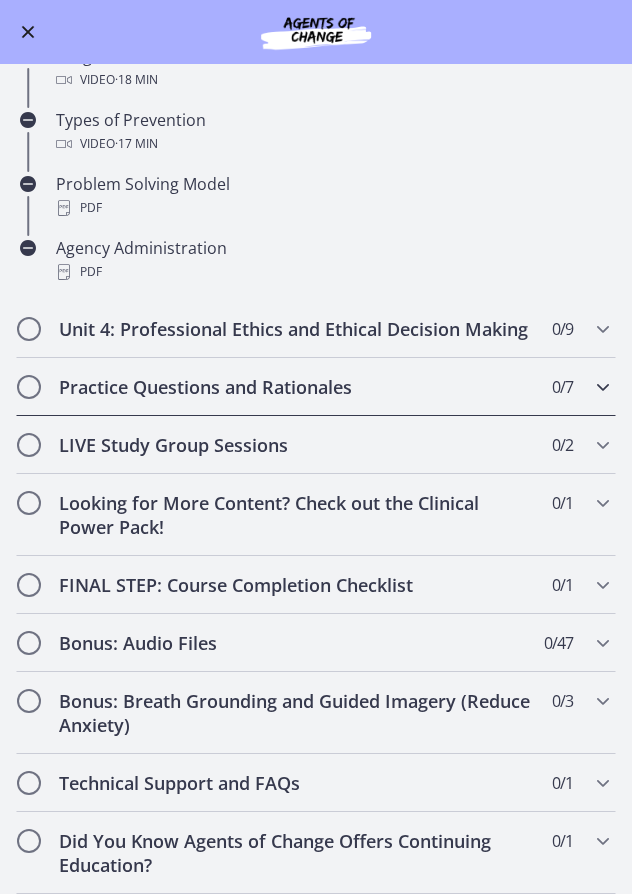 click at bounding box center (603, 387) 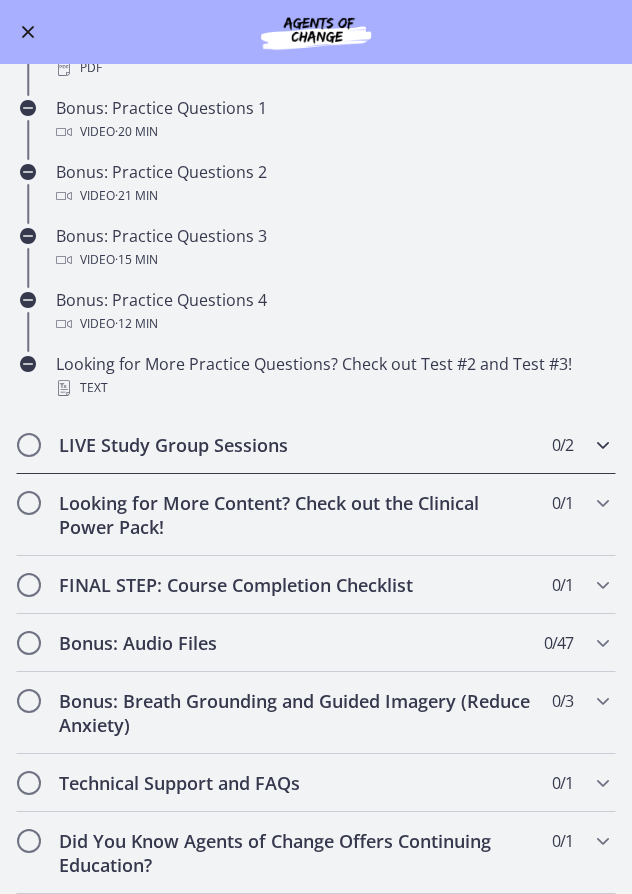 scroll, scrollTop: 825, scrollLeft: 0, axis: vertical 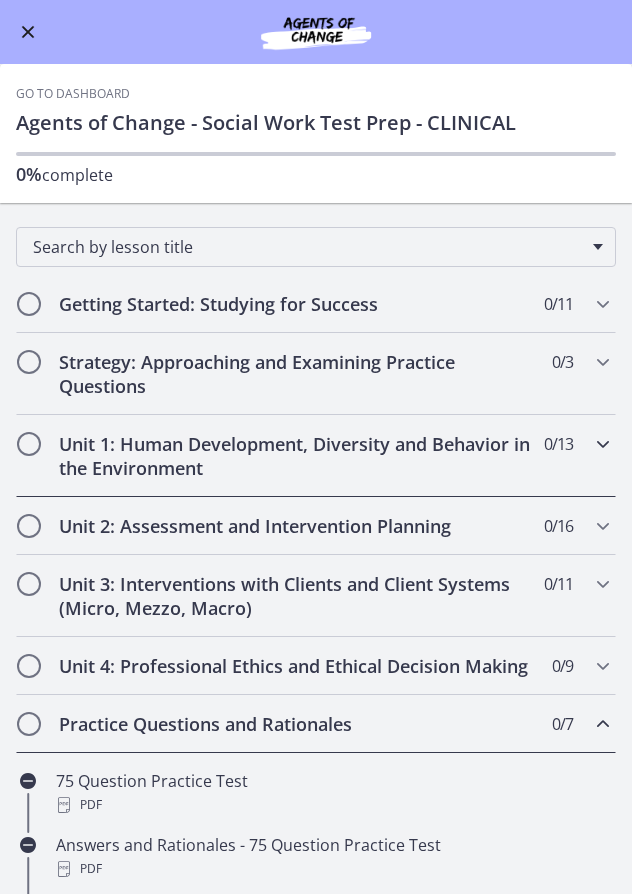 click at bounding box center [603, 444] 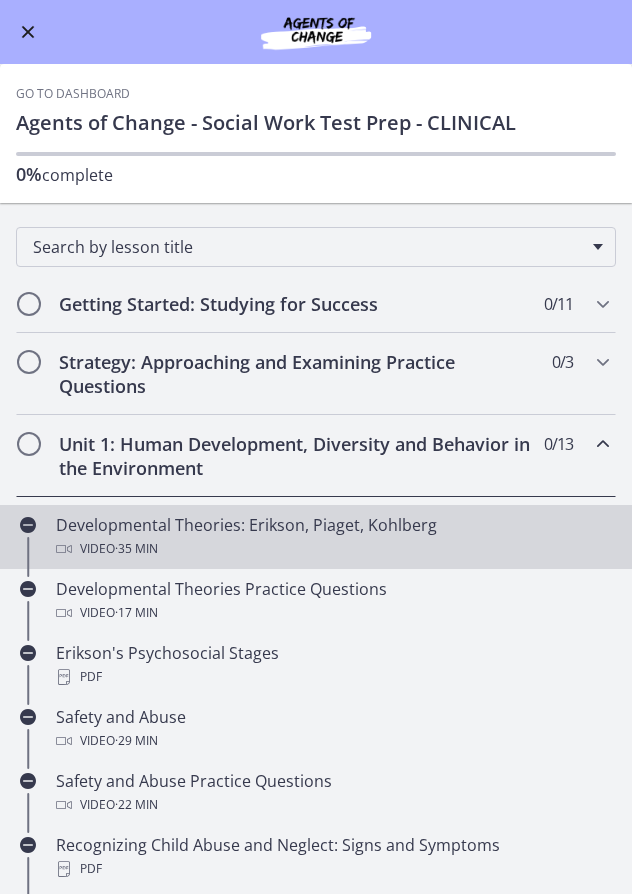 click on "Video
·  35 min" at bounding box center (336, 549) 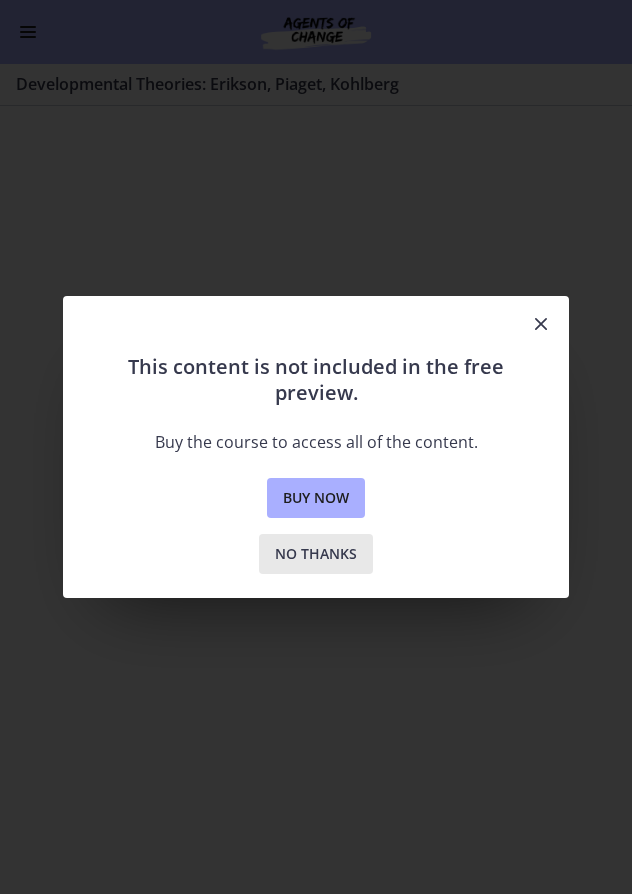 scroll, scrollTop: 0, scrollLeft: 0, axis: both 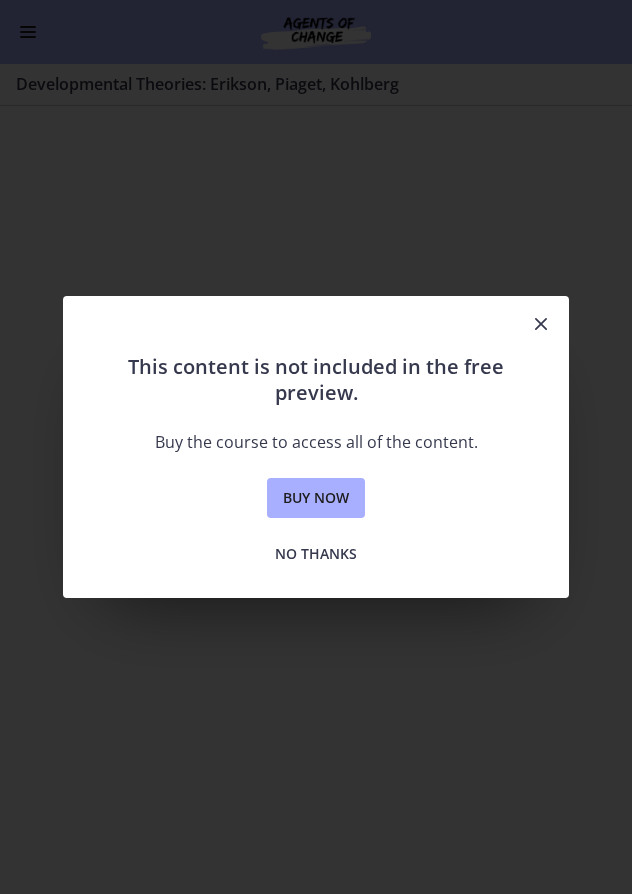 click at bounding box center [541, 324] 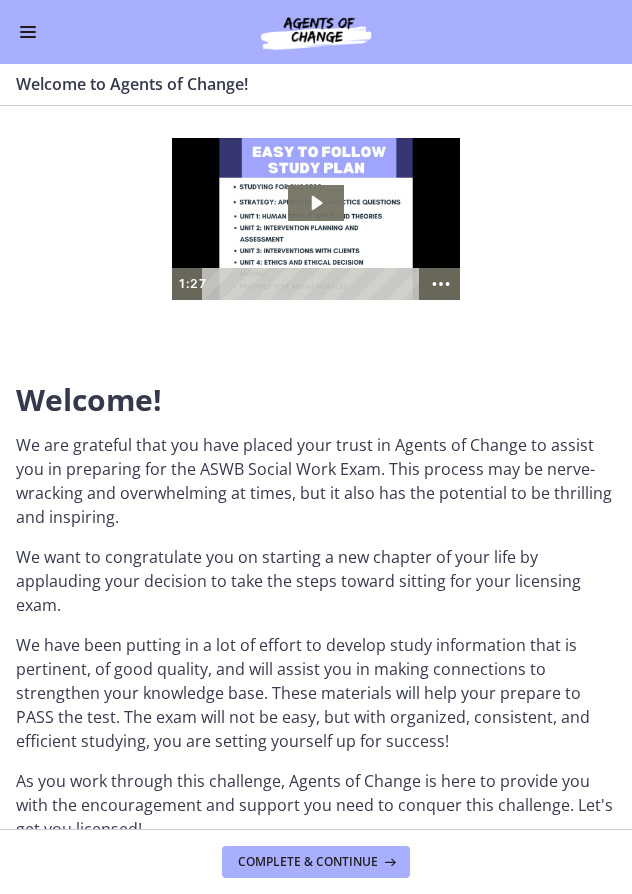 scroll, scrollTop: 0, scrollLeft: 0, axis: both 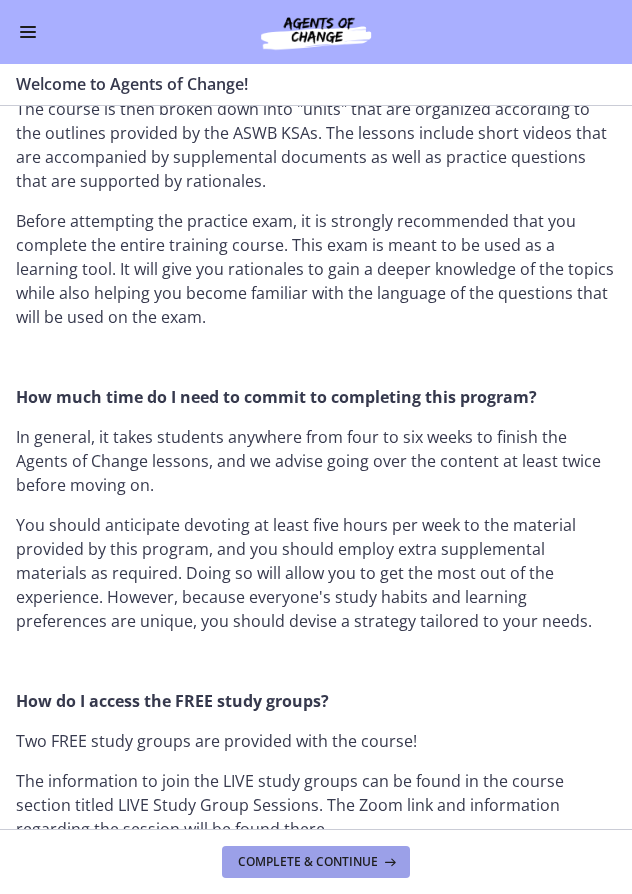 click on "Complete & continue" at bounding box center [308, 862] 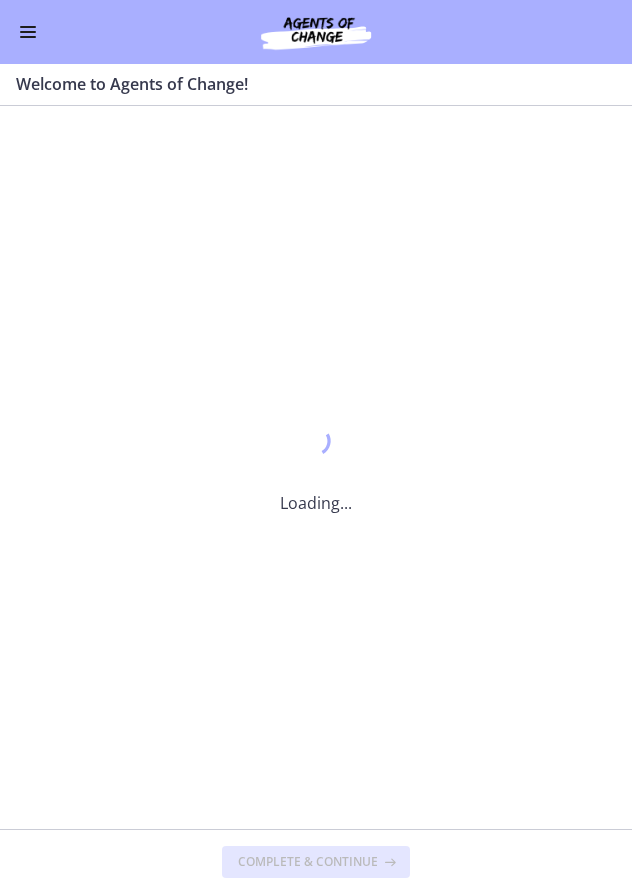 scroll, scrollTop: 0, scrollLeft: 0, axis: both 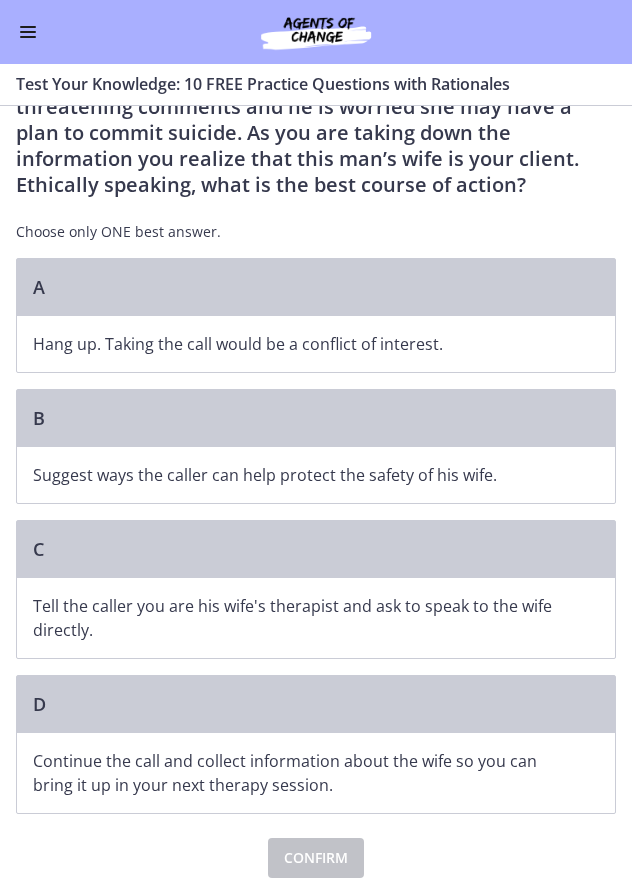 click at bounding box center [28, 32] 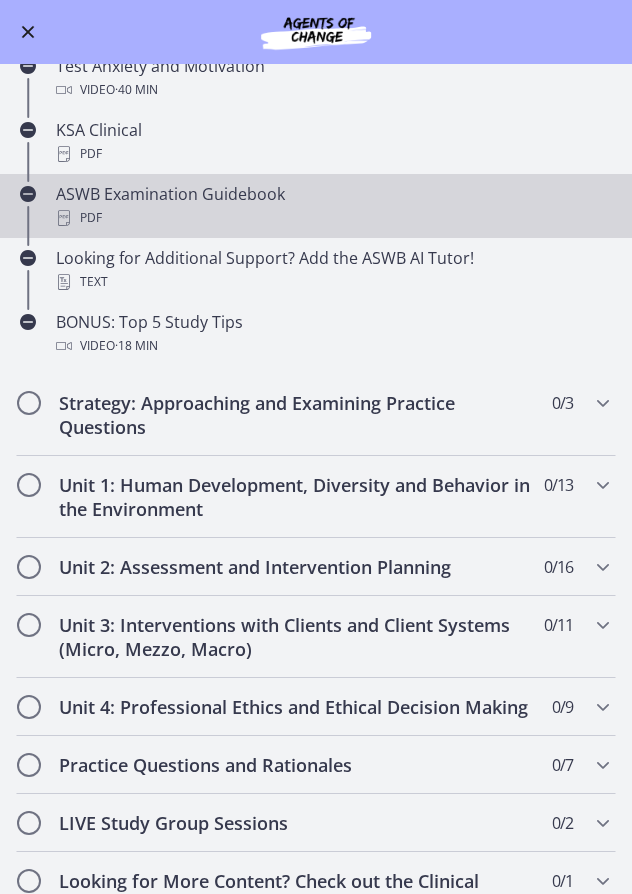 scroll, scrollTop: 1081, scrollLeft: 0, axis: vertical 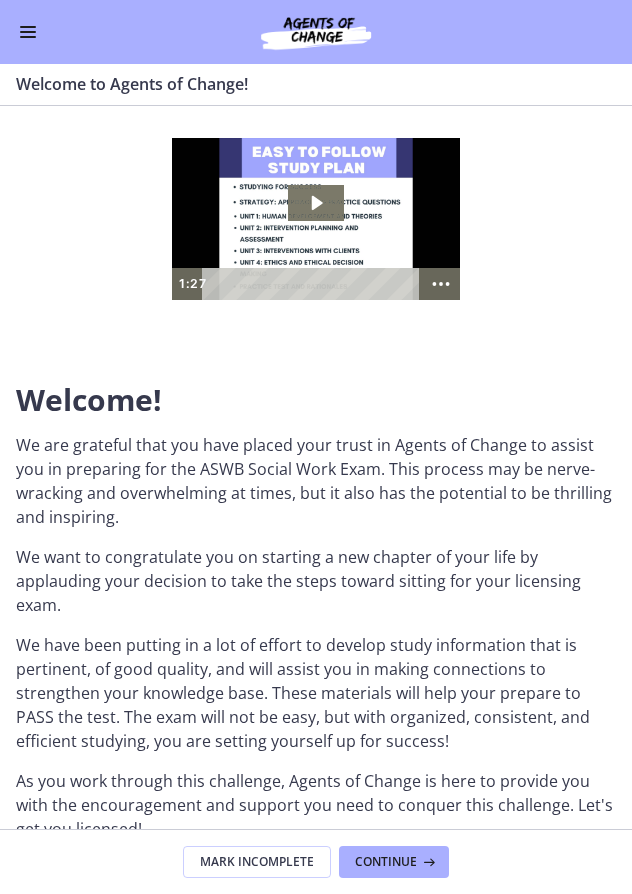 click on "Go to Dashboard" at bounding box center (316, 32) 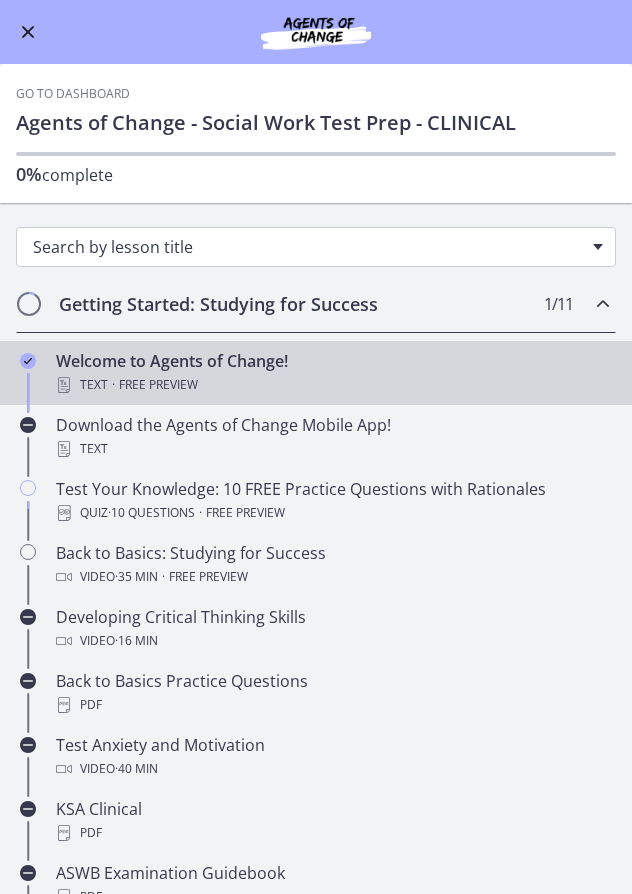 click on "Search by lesson title" at bounding box center [316, 247] 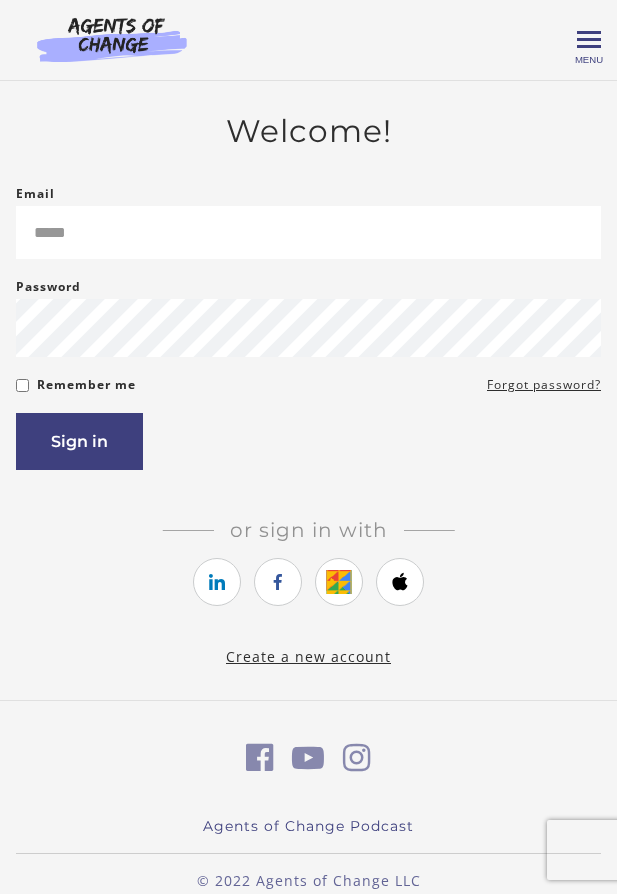 scroll, scrollTop: 0, scrollLeft: 0, axis: both 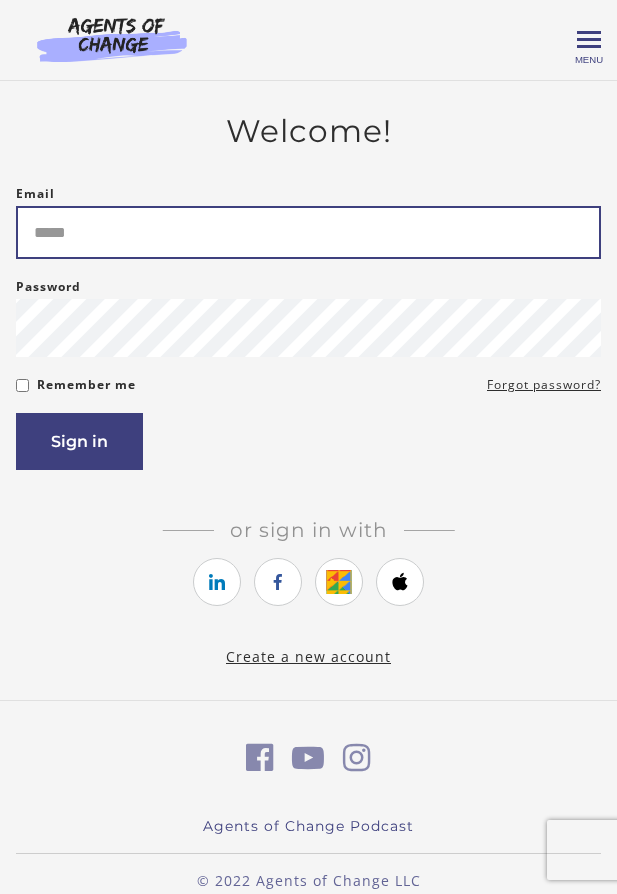 click on "Email" at bounding box center [308, 232] 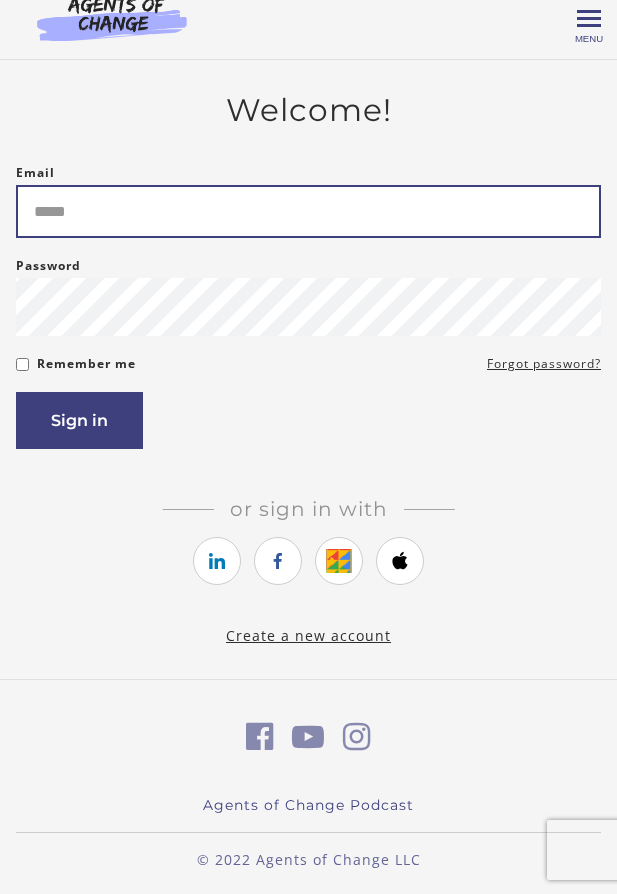 scroll, scrollTop: 32, scrollLeft: 0, axis: vertical 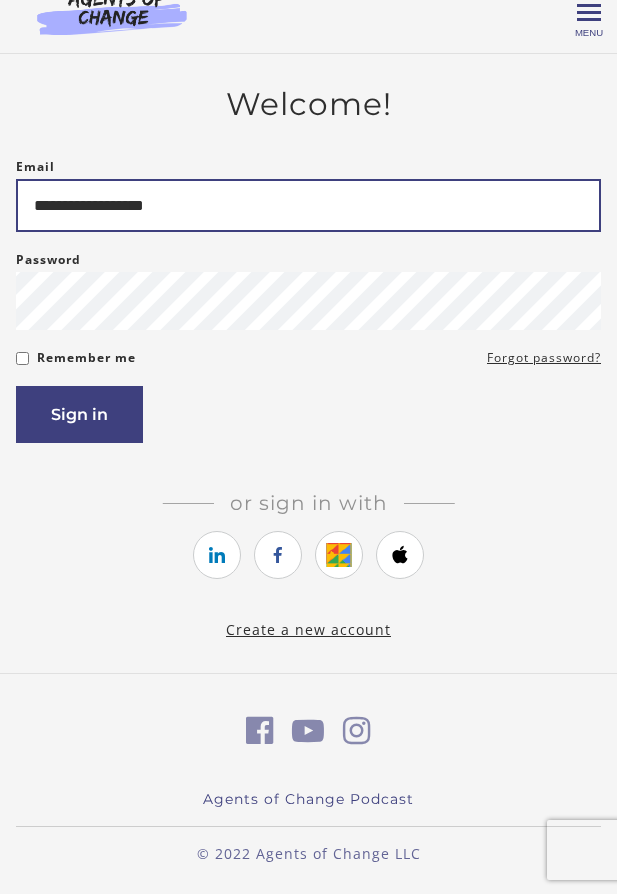 type on "**********" 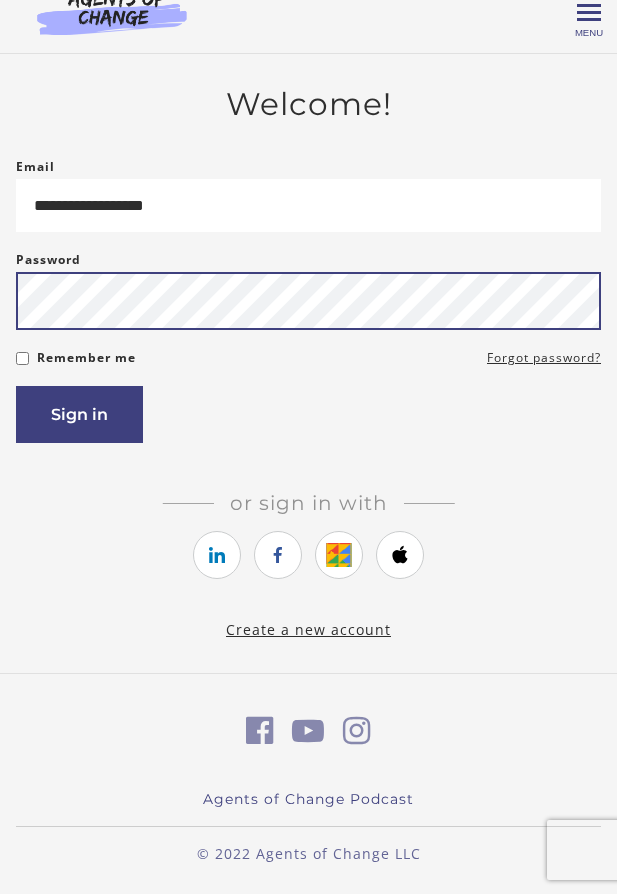click on "Sign in" at bounding box center [79, 414] 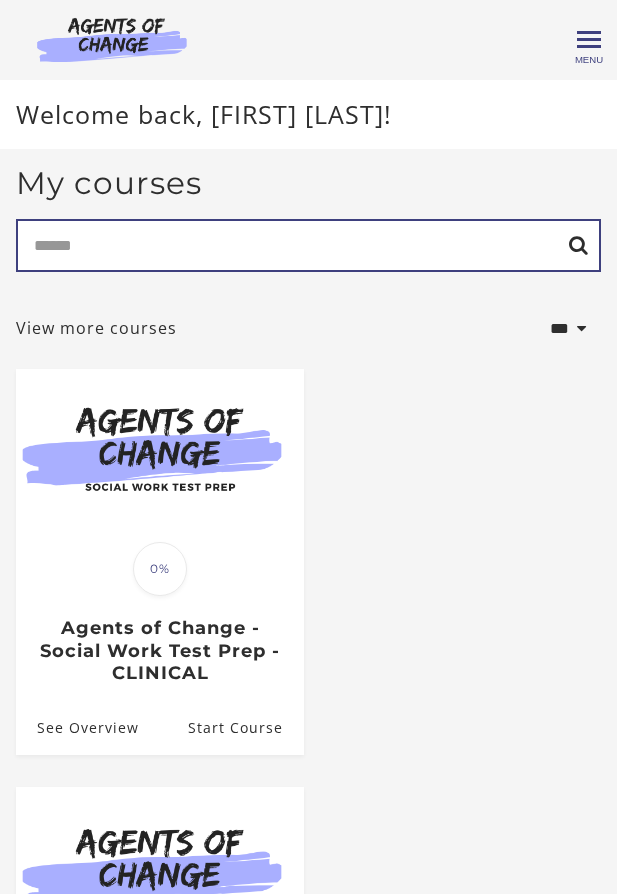 scroll, scrollTop: 0, scrollLeft: 0, axis: both 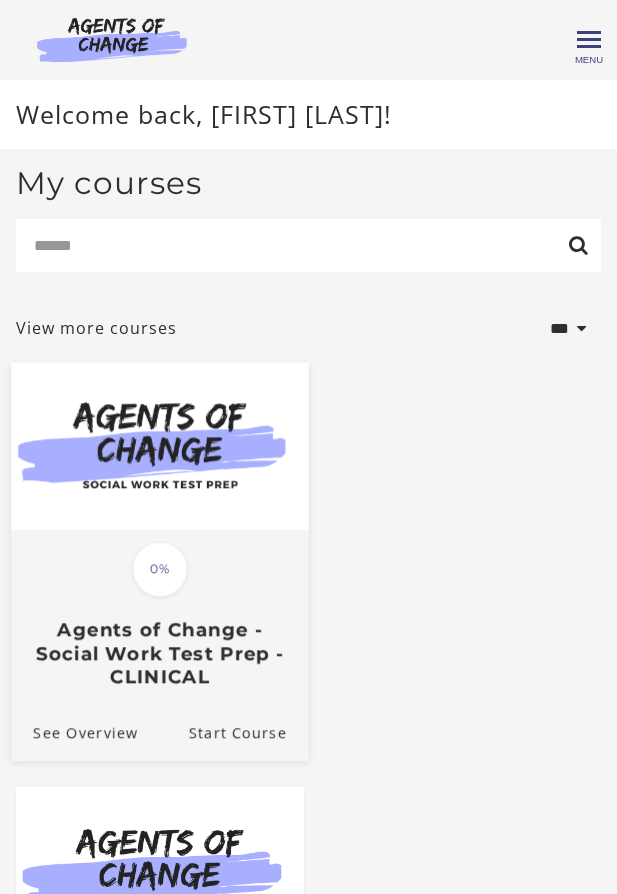 click at bounding box center [160, 446] 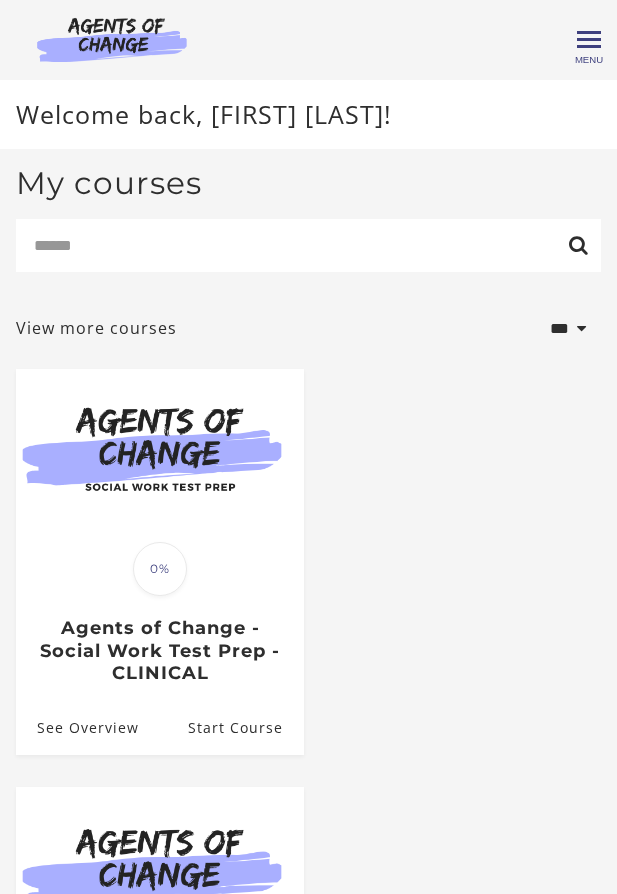 scroll, scrollTop: 0, scrollLeft: 0, axis: both 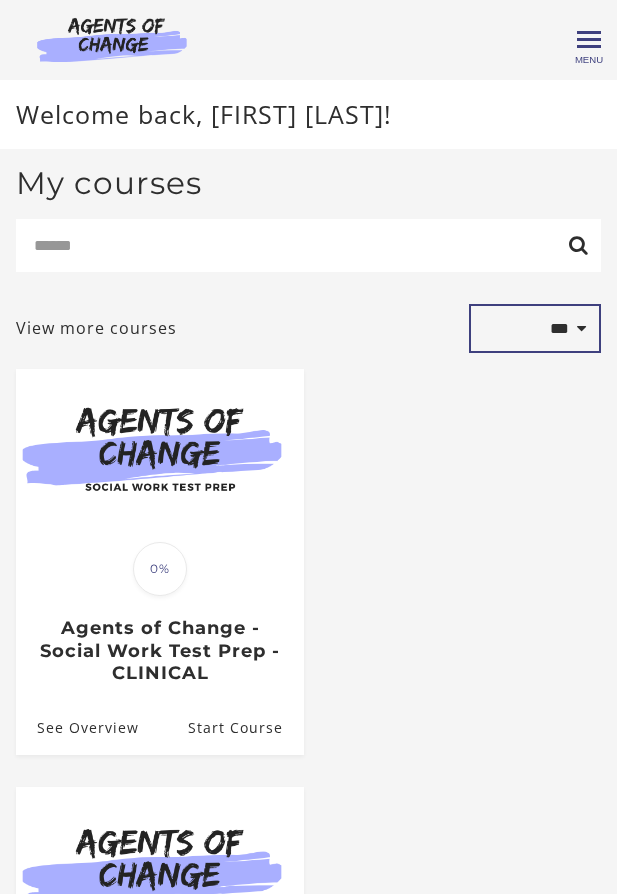 click on "**********" at bounding box center [535, 328] 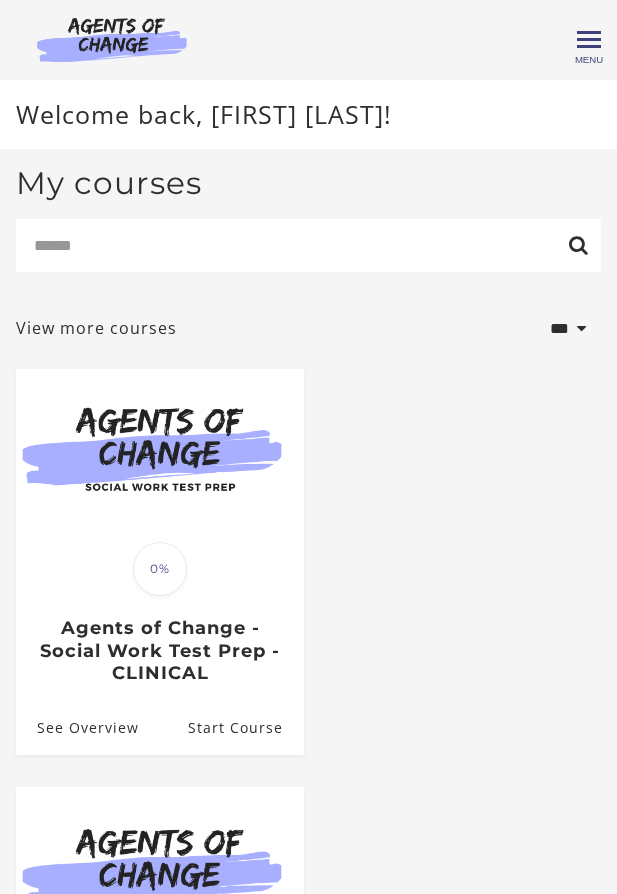 click on "Translation missing: en.liquid.partials.dashboard_course_card.progress_description: 0%
0%
Agents of Change - Social Work Test Prep - CLINICAL
See Overview
Start Course
Translation missing: en.liquid.partials.dashboard_course_card.progress_description: 6%
6%" at bounding box center [308, 787] 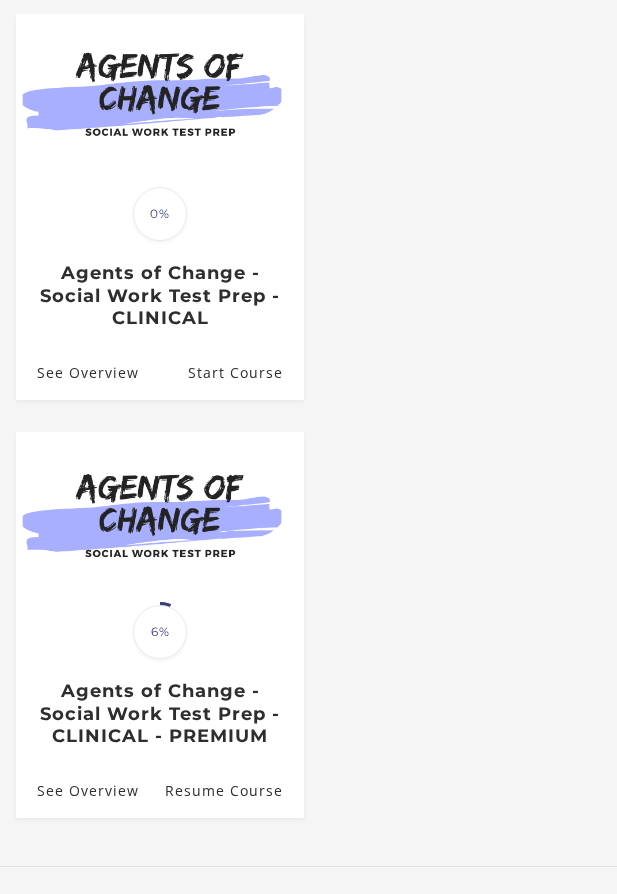 scroll, scrollTop: 353, scrollLeft: 0, axis: vertical 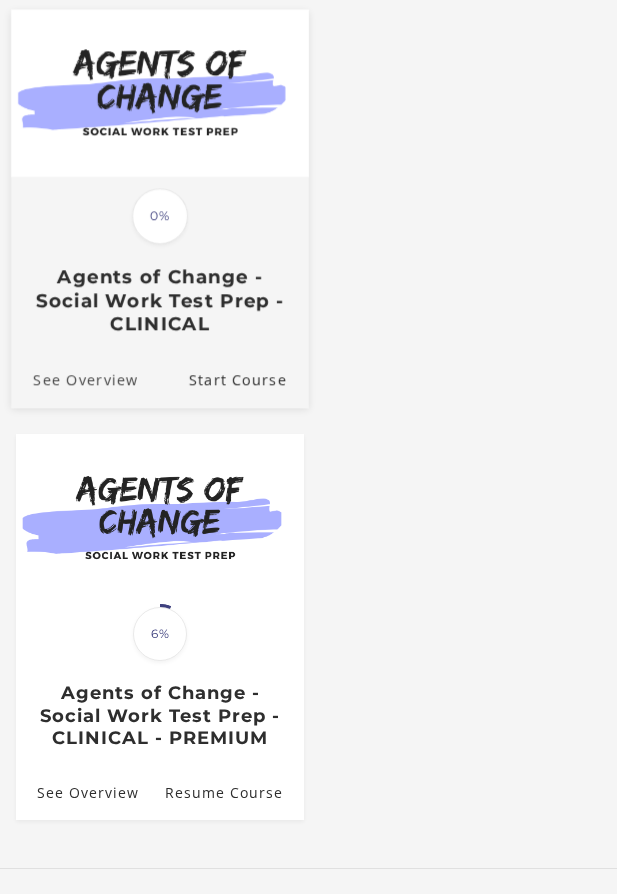 click on "See Overview" at bounding box center [74, 380] 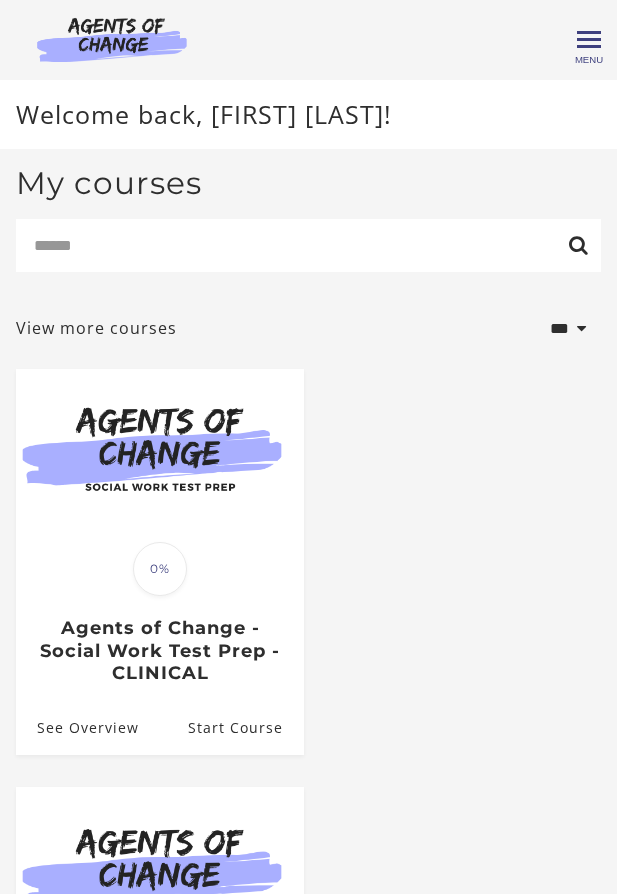 scroll, scrollTop: 353, scrollLeft: 0, axis: vertical 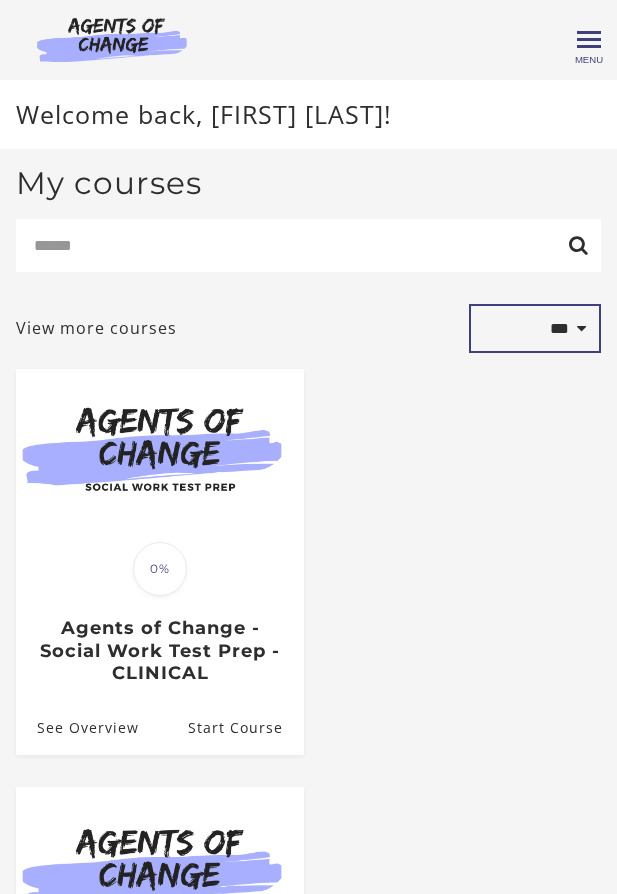click on "**********" at bounding box center [535, 328] 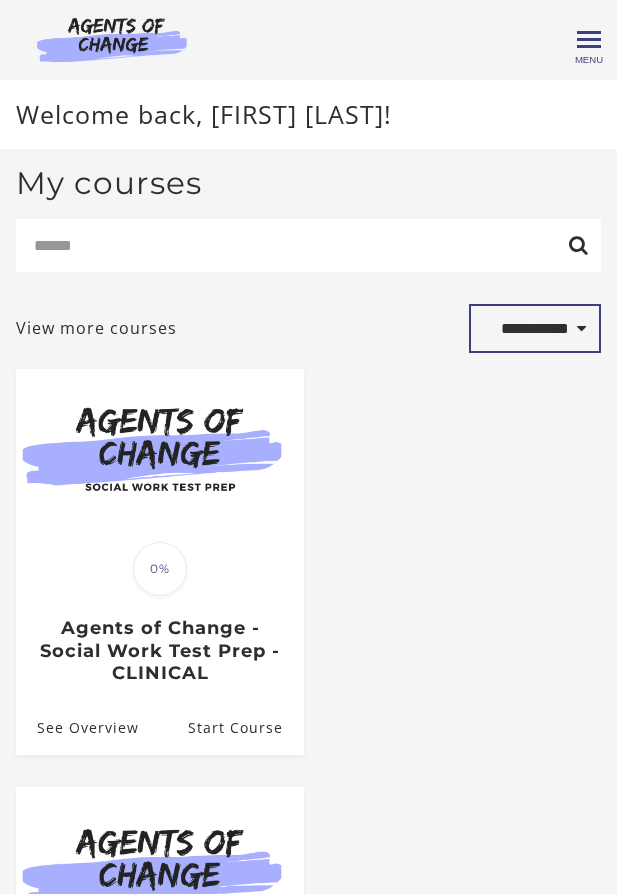 click on "**********" at bounding box center [535, 328] 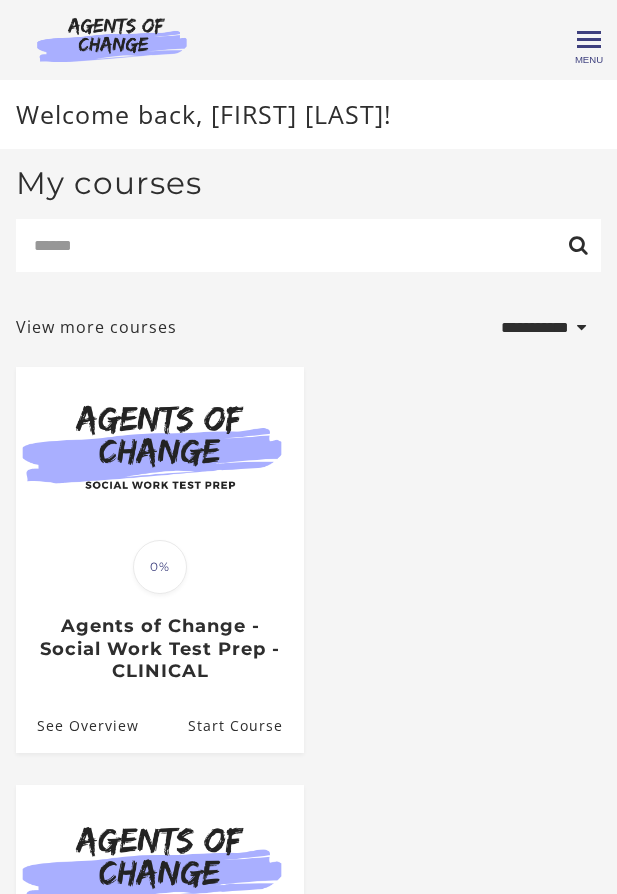 select on "**********" 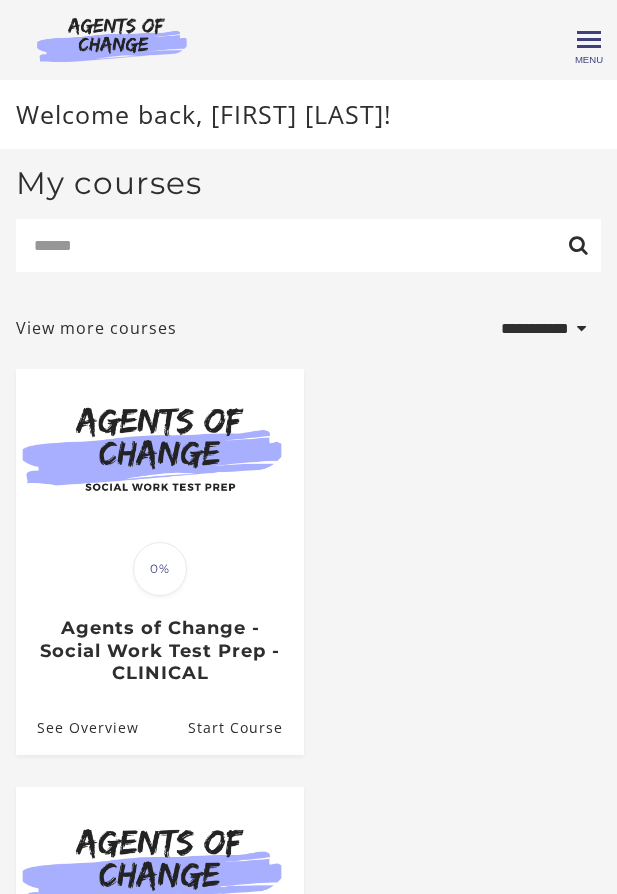 scroll, scrollTop: 0, scrollLeft: 0, axis: both 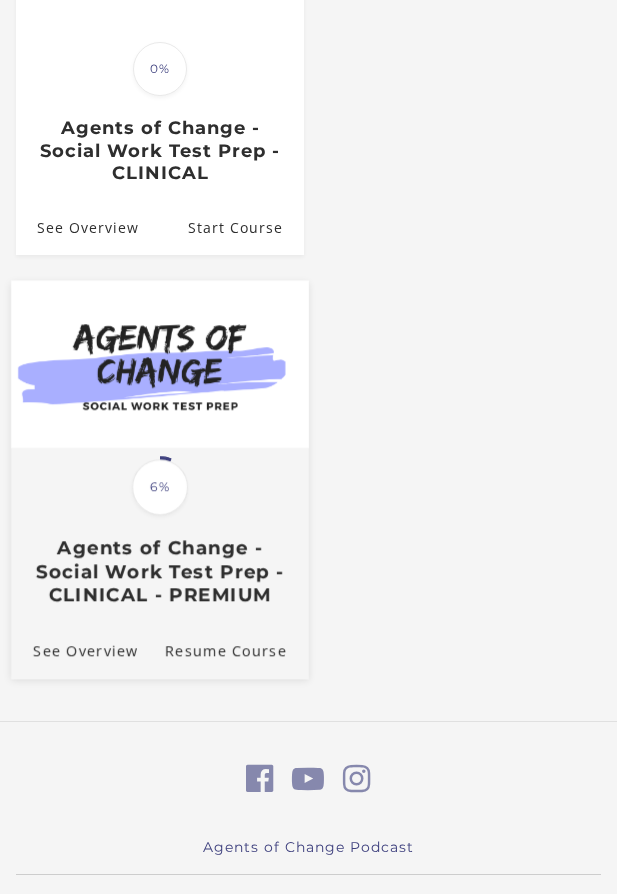 click on "Agents of Change - Social Work Test Prep - CLINICAL - PREMIUM" at bounding box center [160, 572] 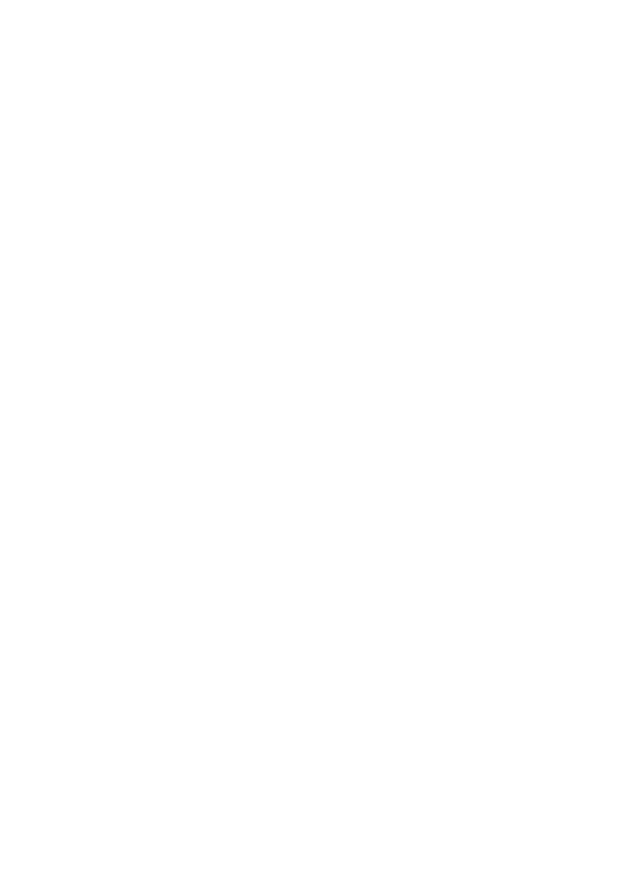 scroll, scrollTop: 0, scrollLeft: 0, axis: both 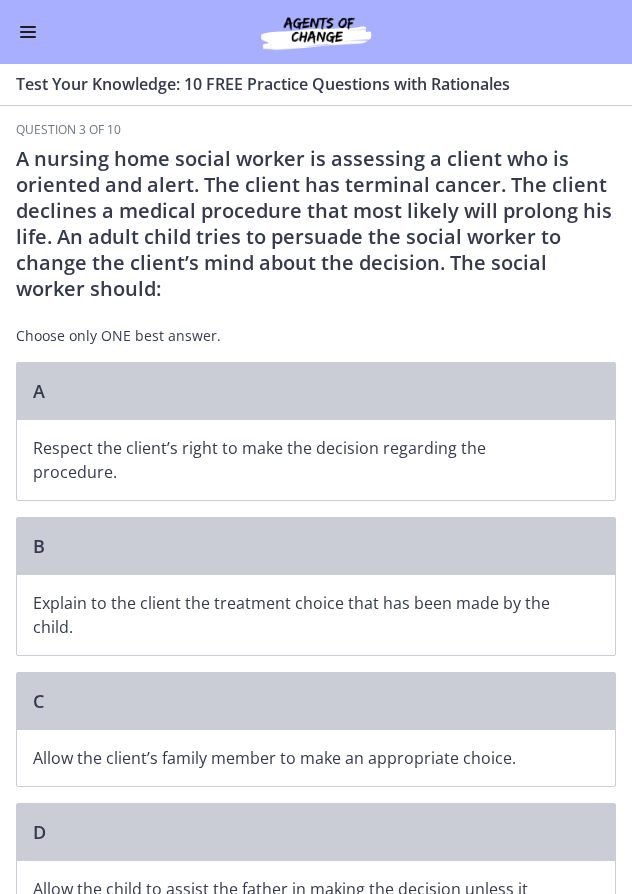 click at bounding box center [28, 32] 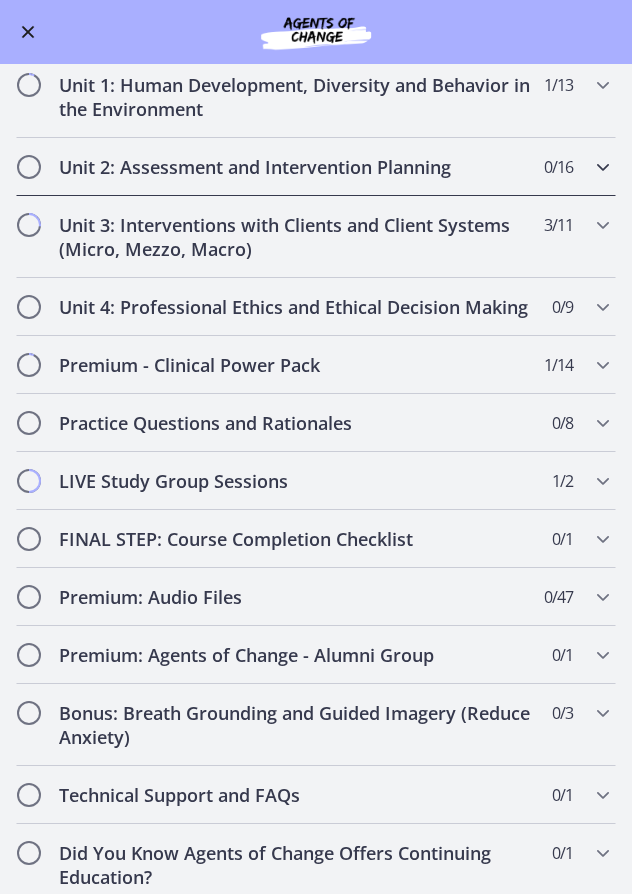 scroll, scrollTop: 1141, scrollLeft: 0, axis: vertical 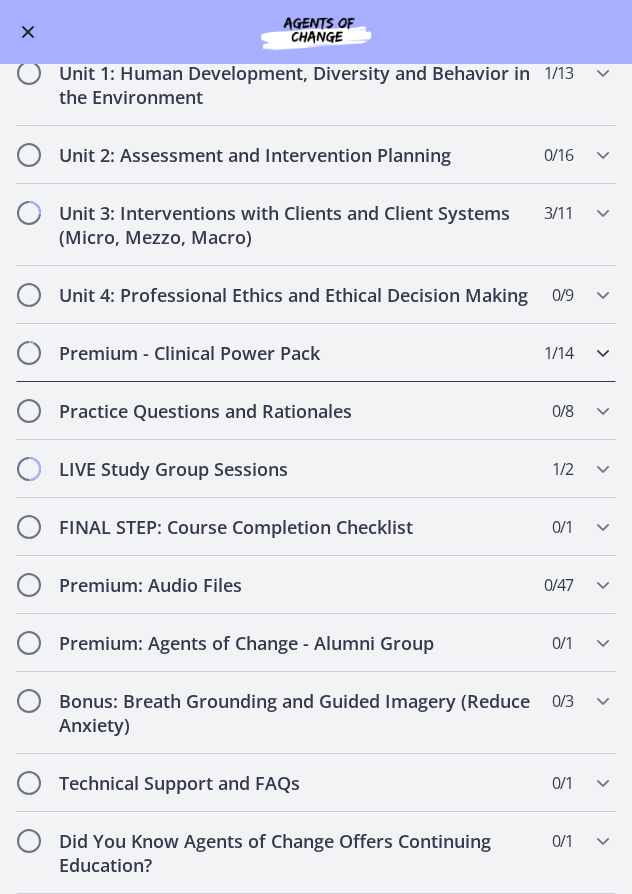 click at bounding box center (603, 353) 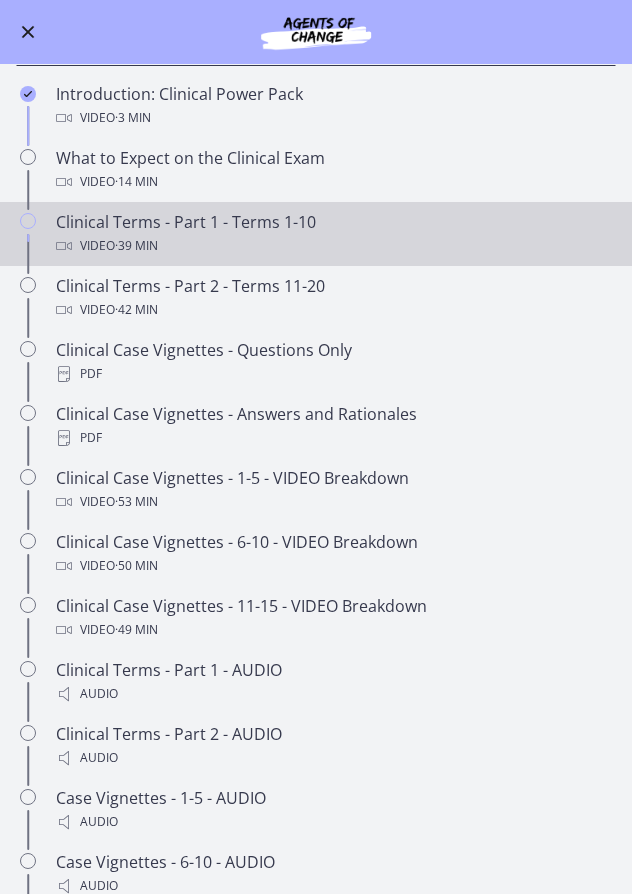 scroll, scrollTop: 821, scrollLeft: 0, axis: vertical 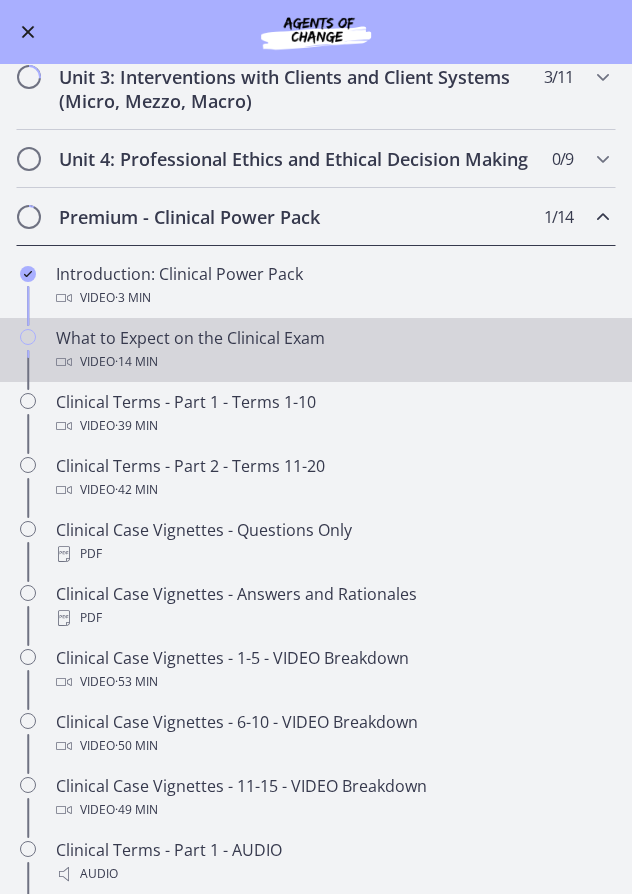 click on "What to Expect on the Clinical Exam
Video
·  14 min" at bounding box center [336, 350] 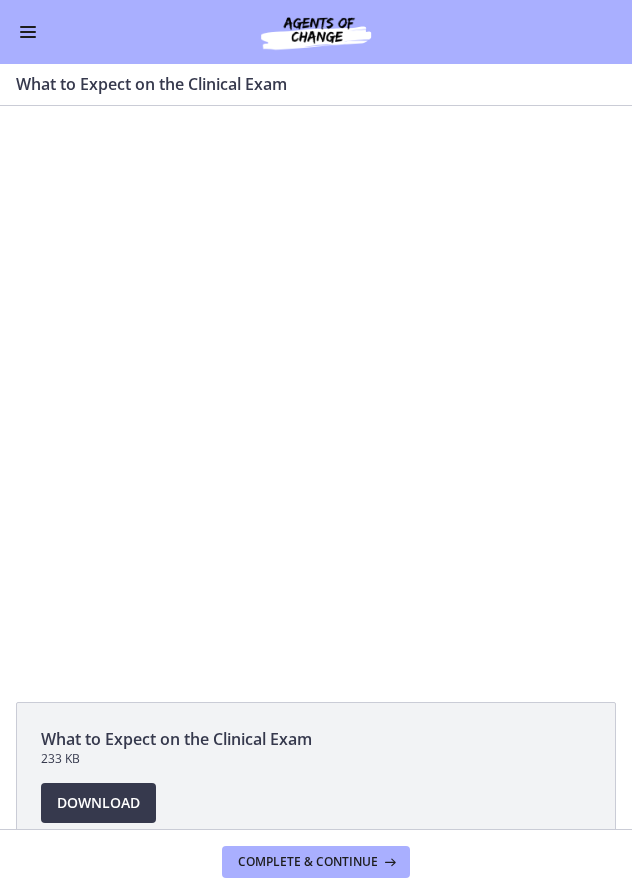 scroll, scrollTop: 0, scrollLeft: 0, axis: both 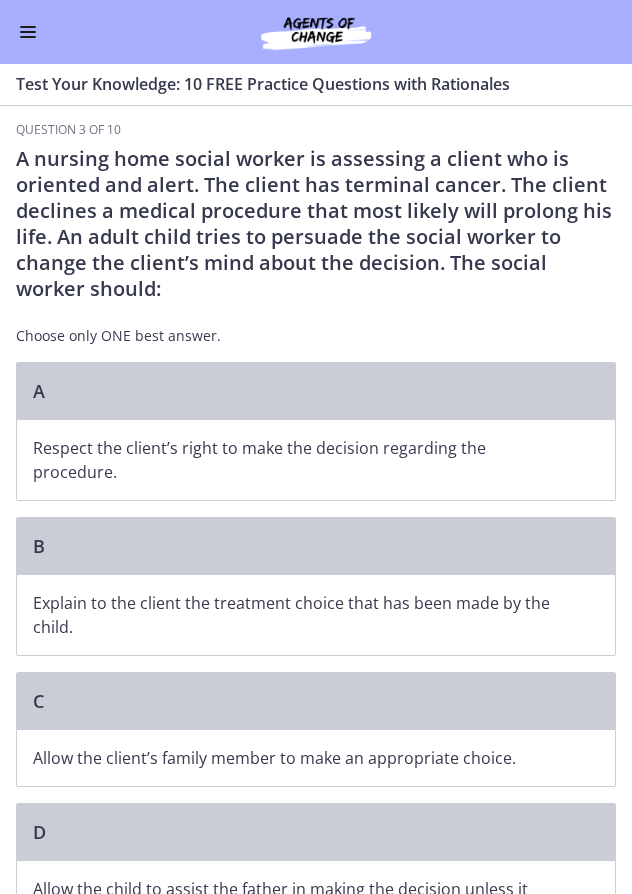 click at bounding box center [28, 32] 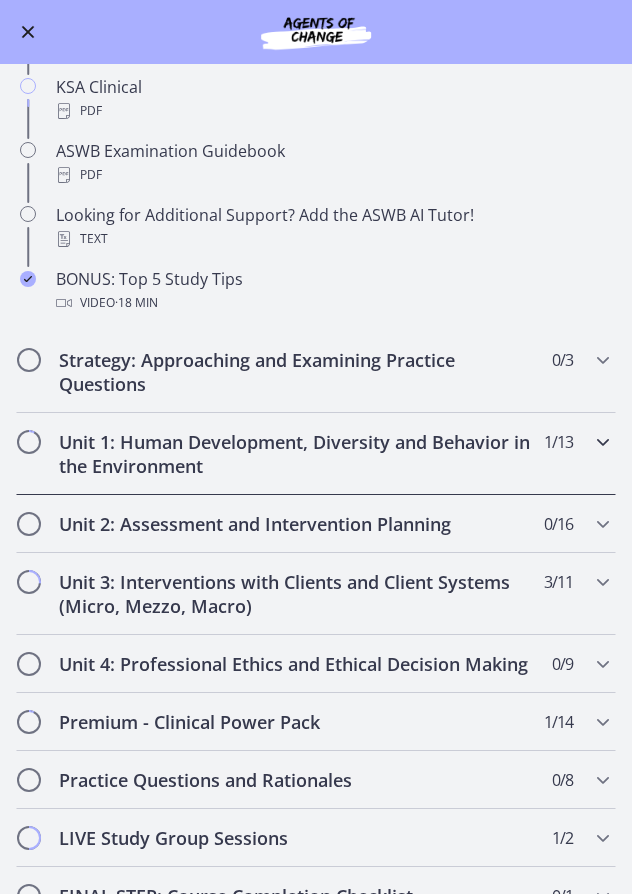 scroll, scrollTop: 800, scrollLeft: 0, axis: vertical 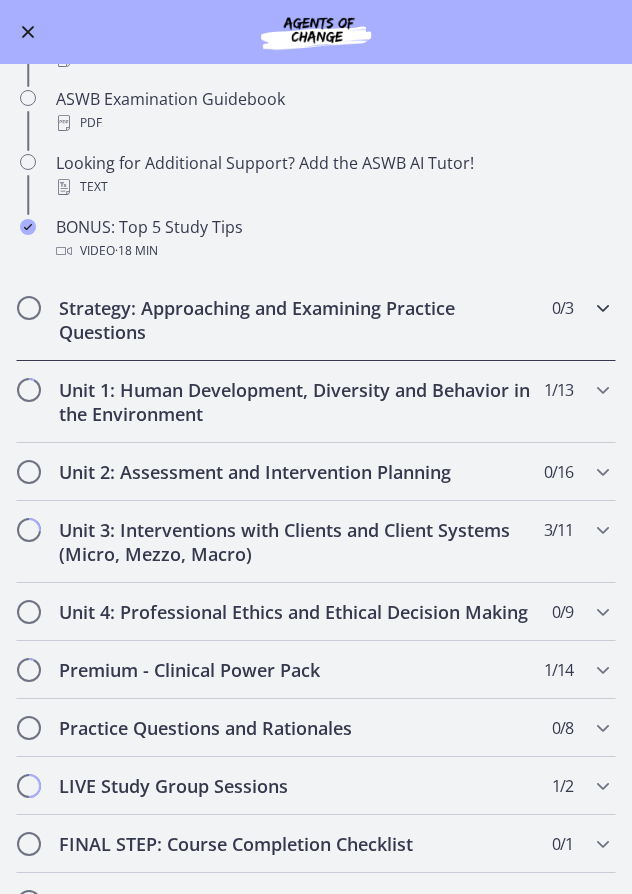 click at bounding box center (603, 308) 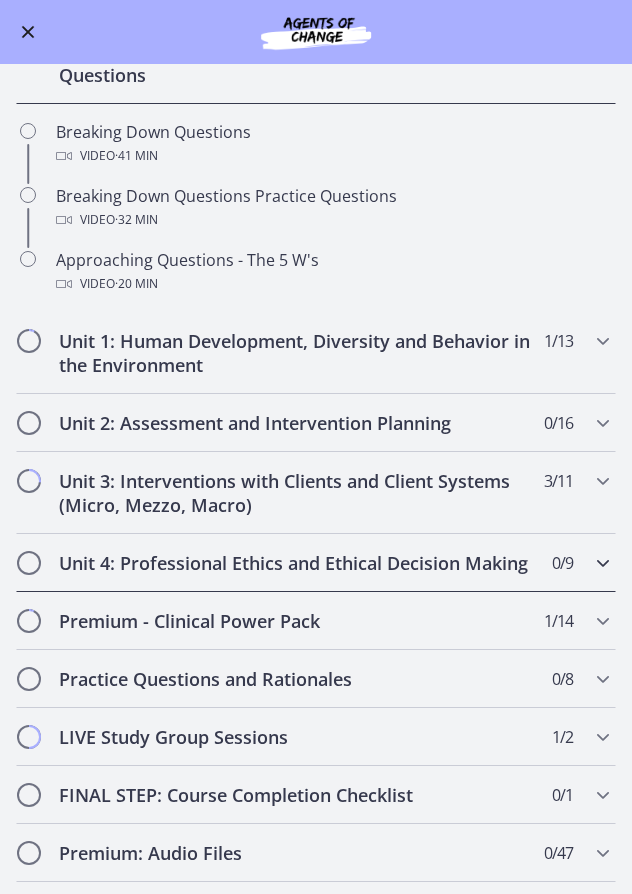 scroll, scrollTop: 329, scrollLeft: 0, axis: vertical 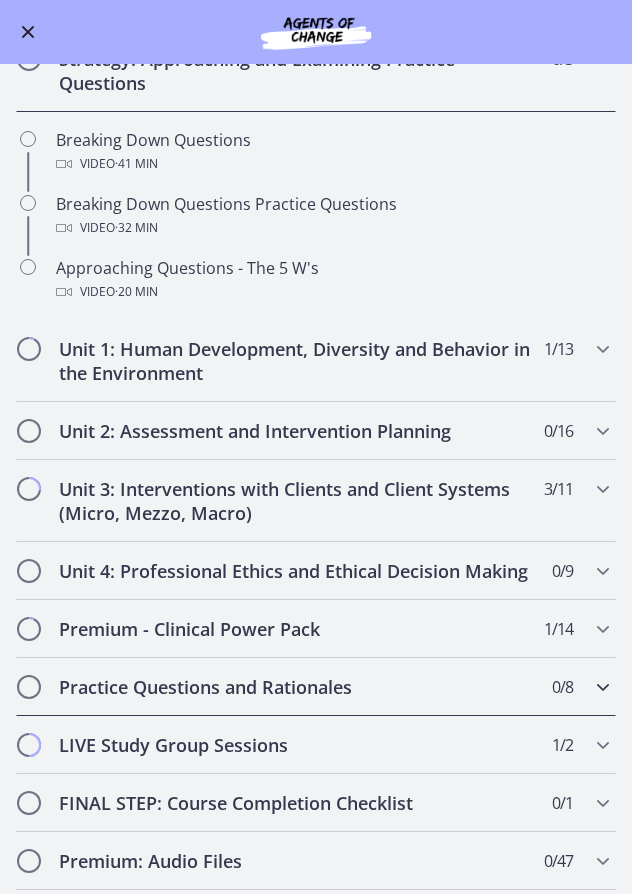 click at bounding box center [603, 687] 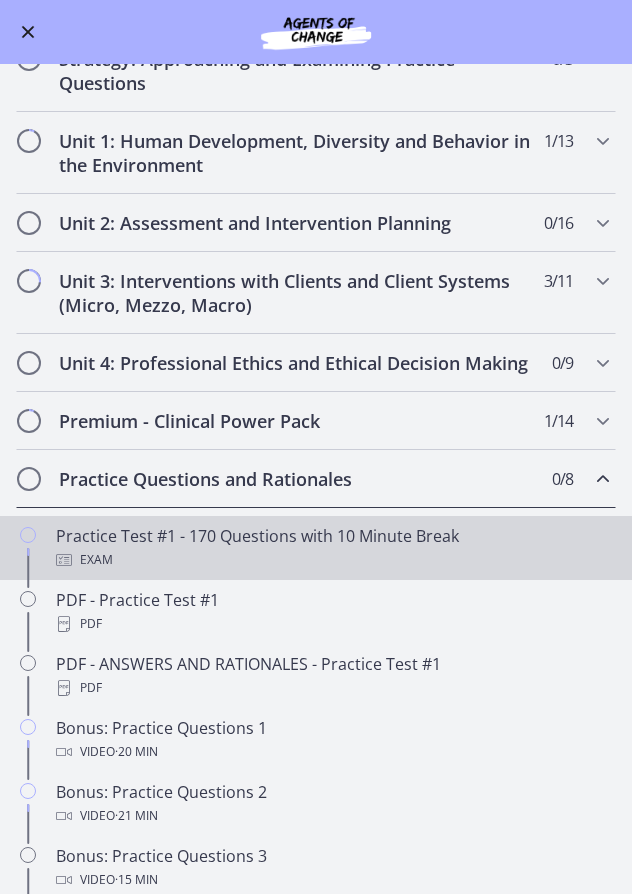 click on "Practice Test #1 - 170 Questions with 10 Minute Break
Exam" at bounding box center [336, 548] 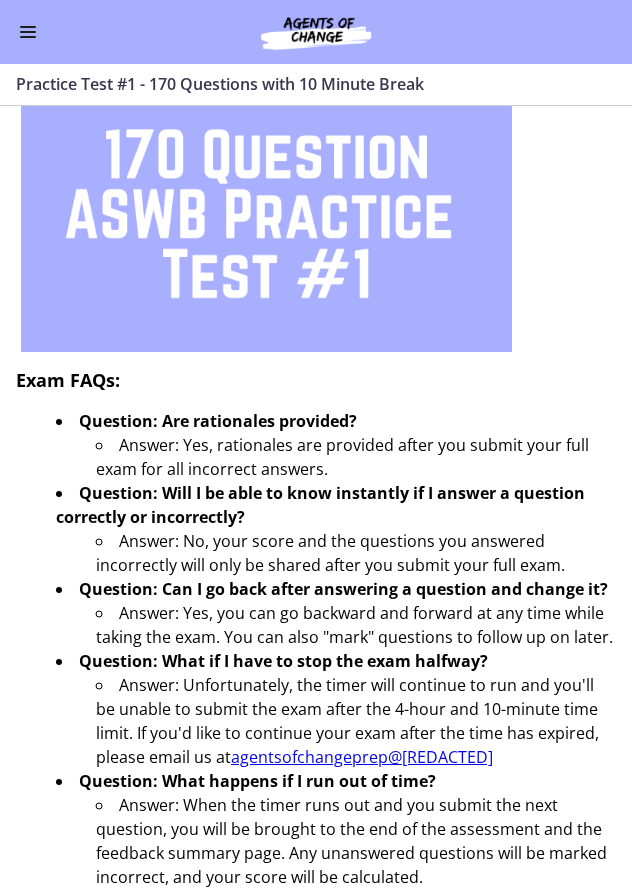 scroll, scrollTop: 400, scrollLeft: 0, axis: vertical 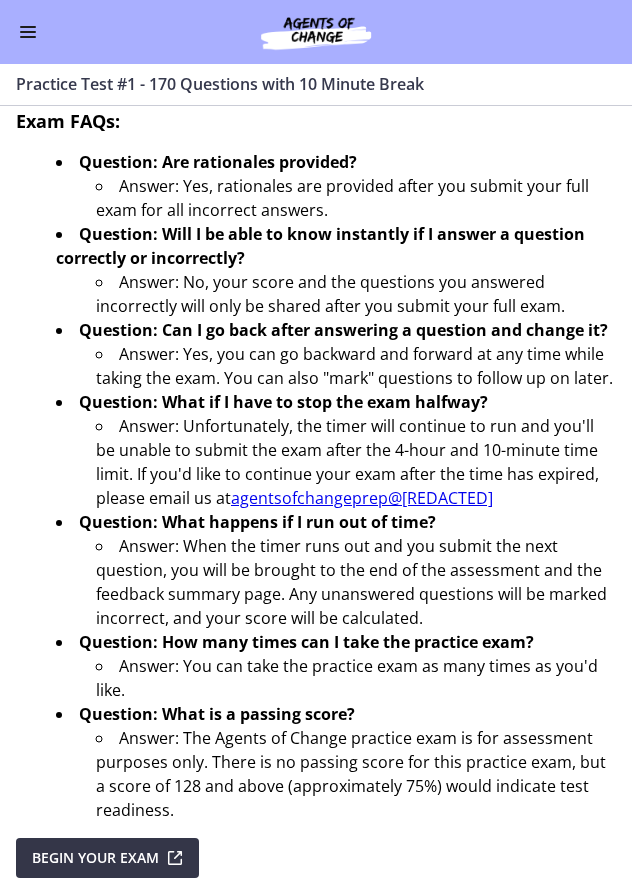 click on "Begin Your Exam" at bounding box center (95, 858) 